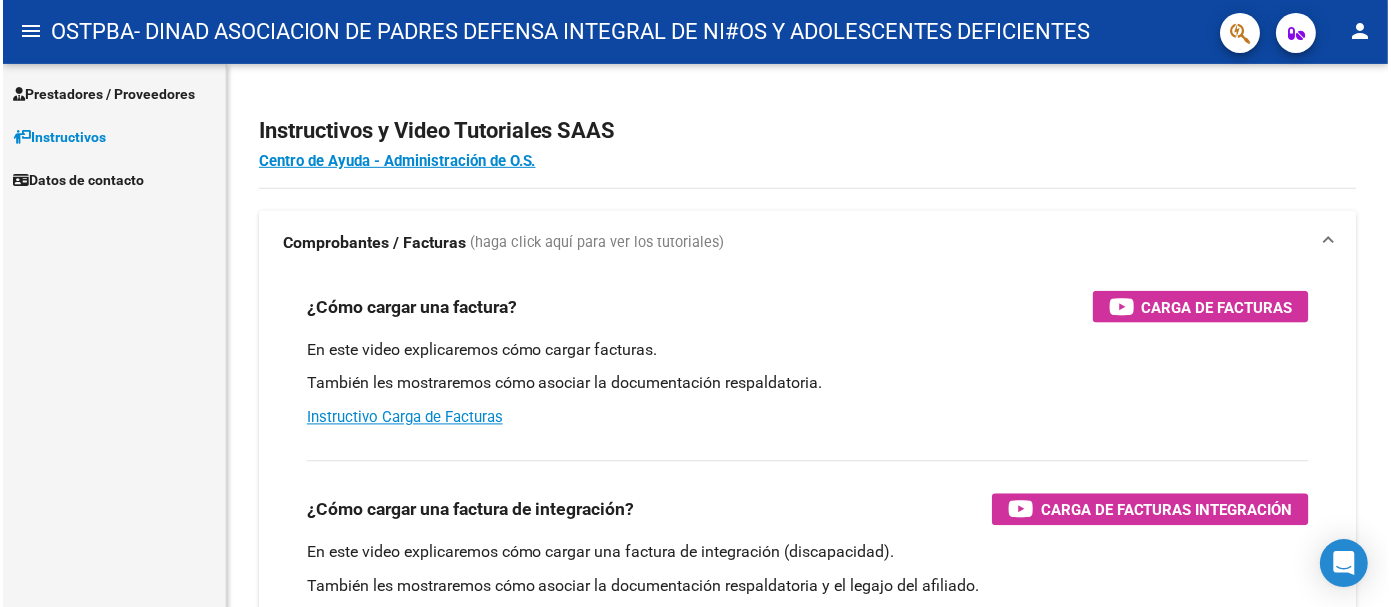 scroll, scrollTop: 0, scrollLeft: 0, axis: both 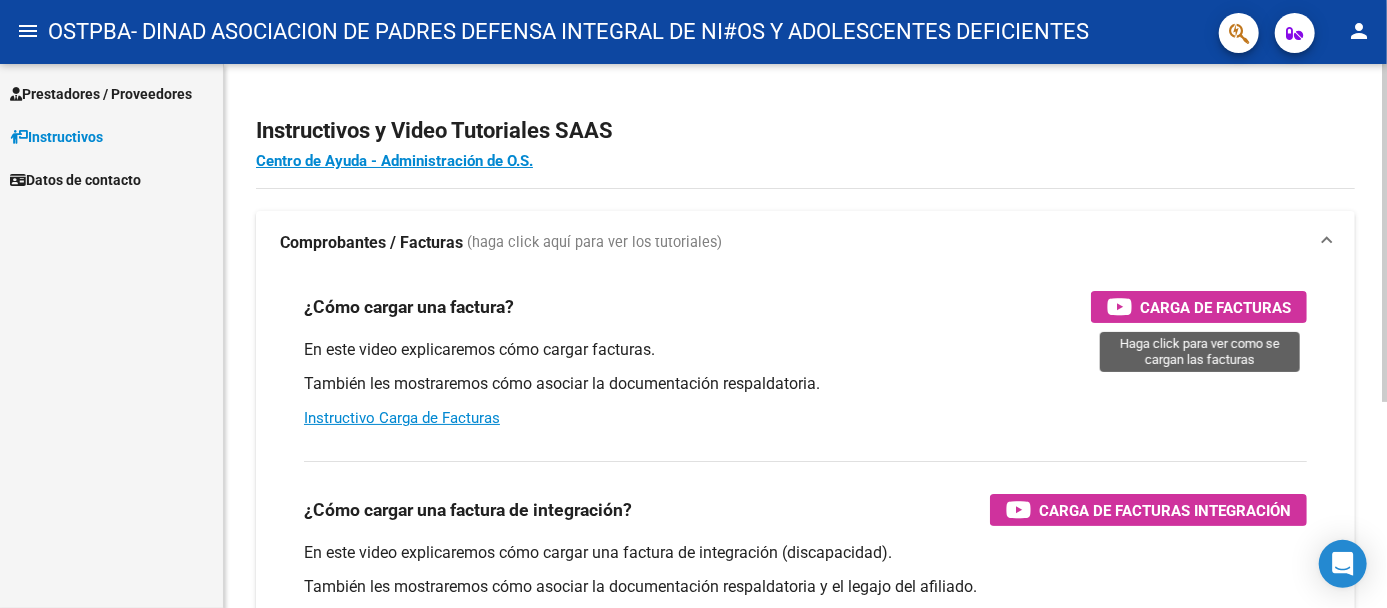 click on "Carga de Facturas" at bounding box center [1215, 307] 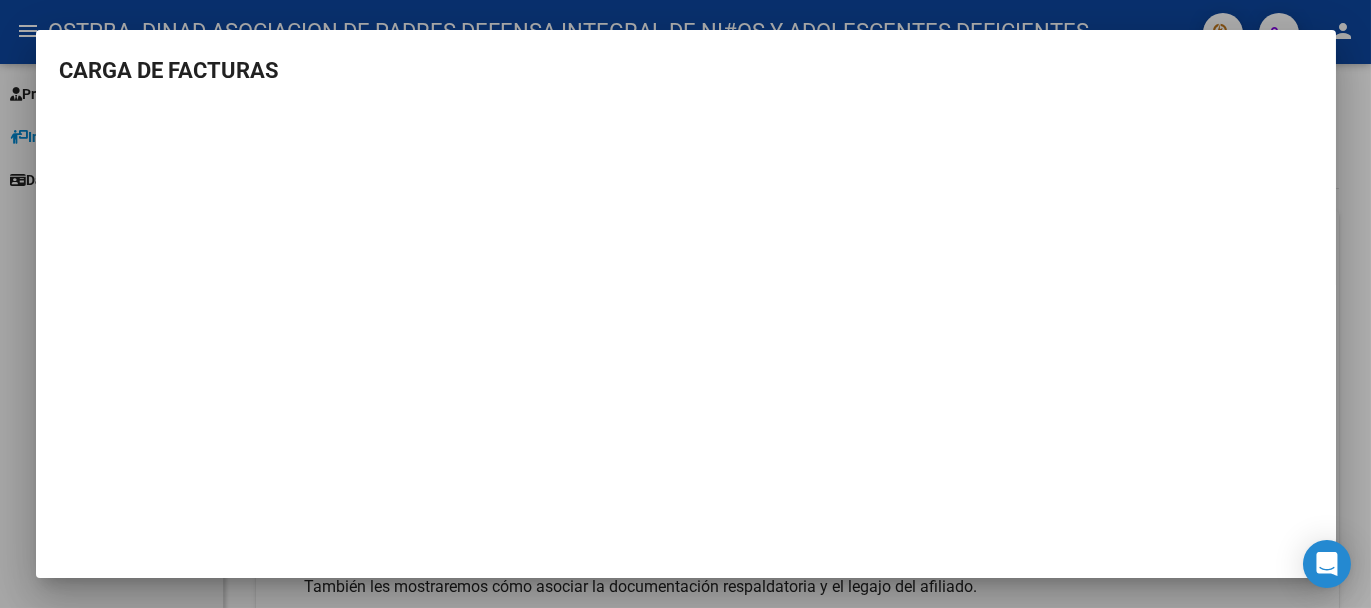 click at bounding box center [685, 304] 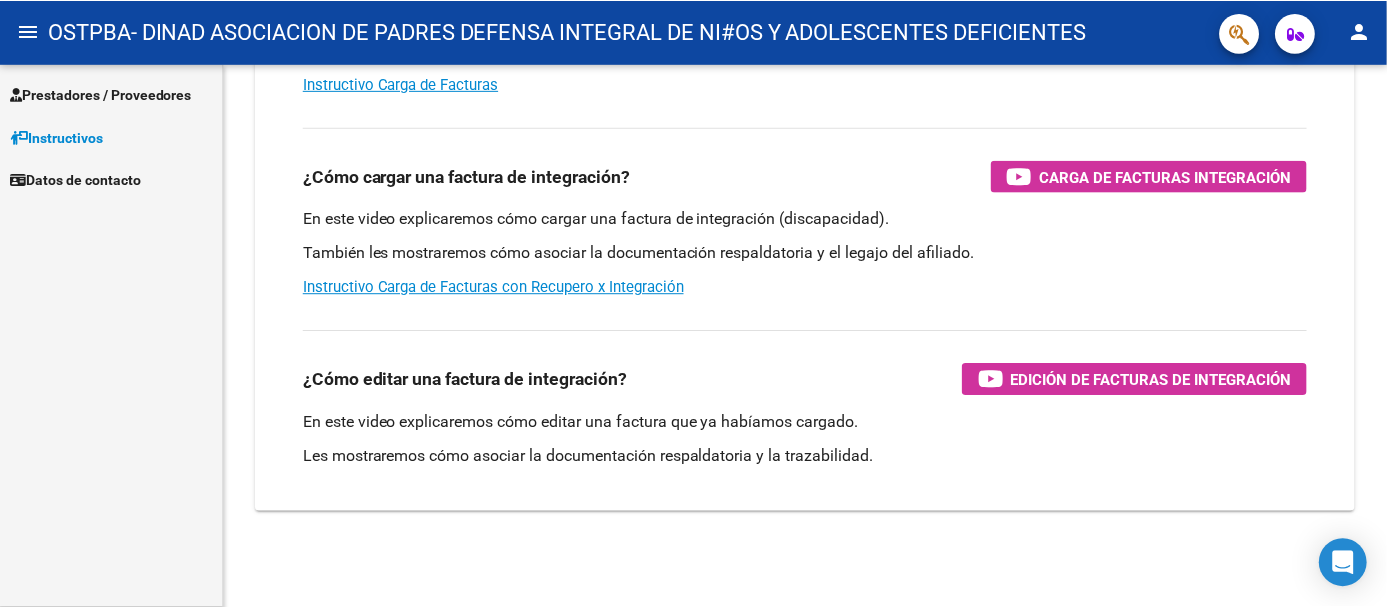 scroll, scrollTop: 333, scrollLeft: 0, axis: vertical 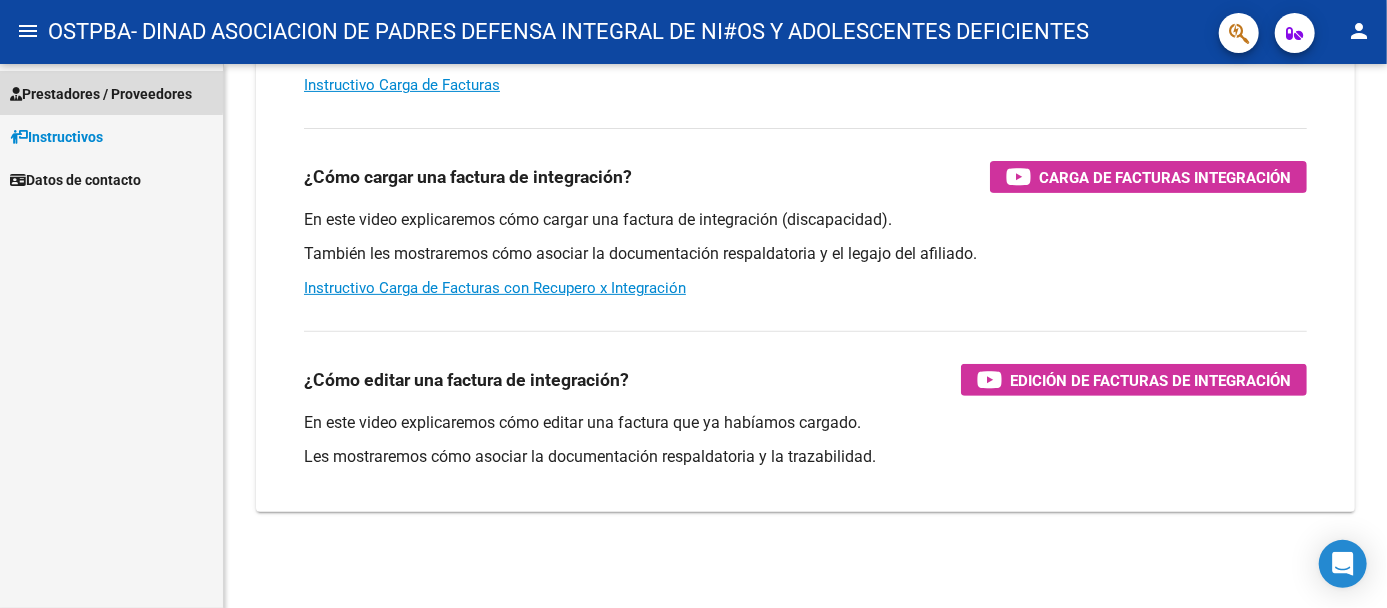 click on "Prestadores / Proveedores" at bounding box center (101, 94) 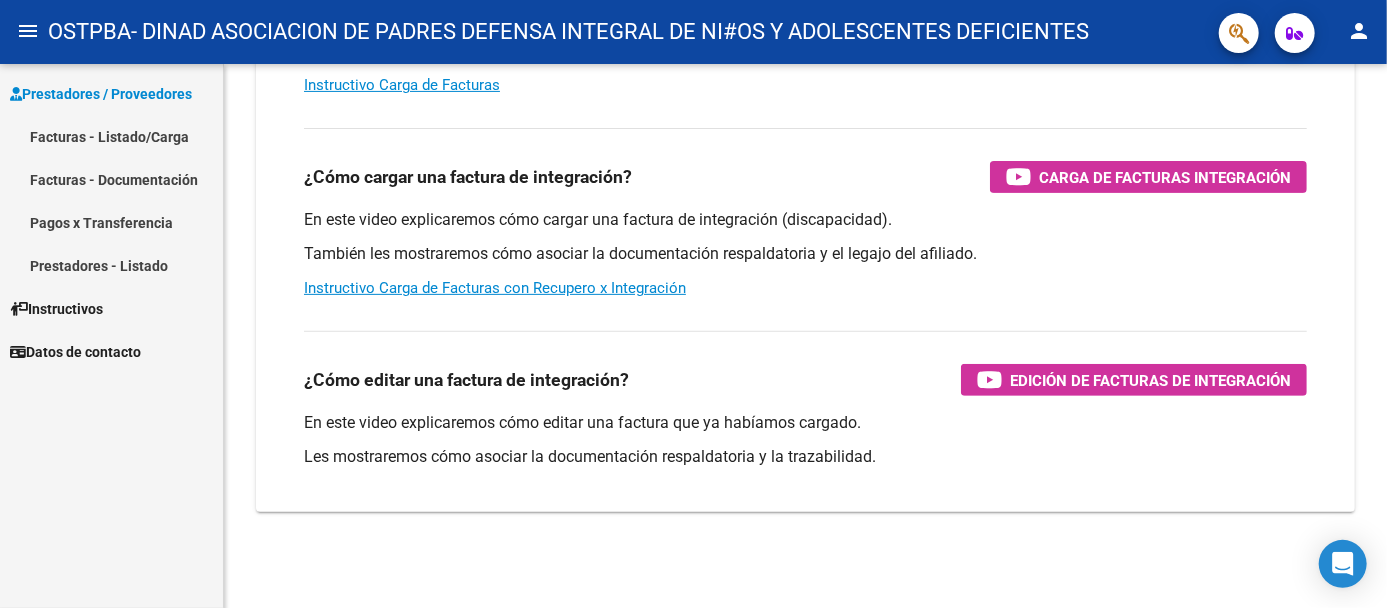 click on "Facturas - Listado/Carga" at bounding box center (111, 136) 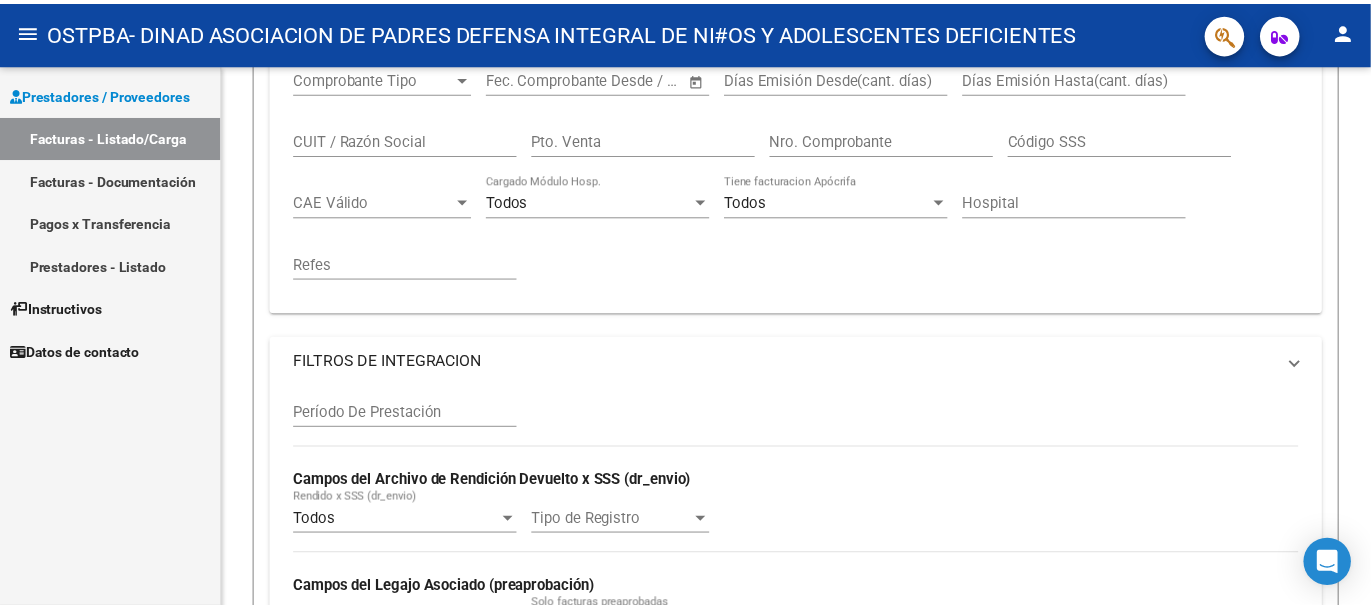 scroll, scrollTop: 0, scrollLeft: 0, axis: both 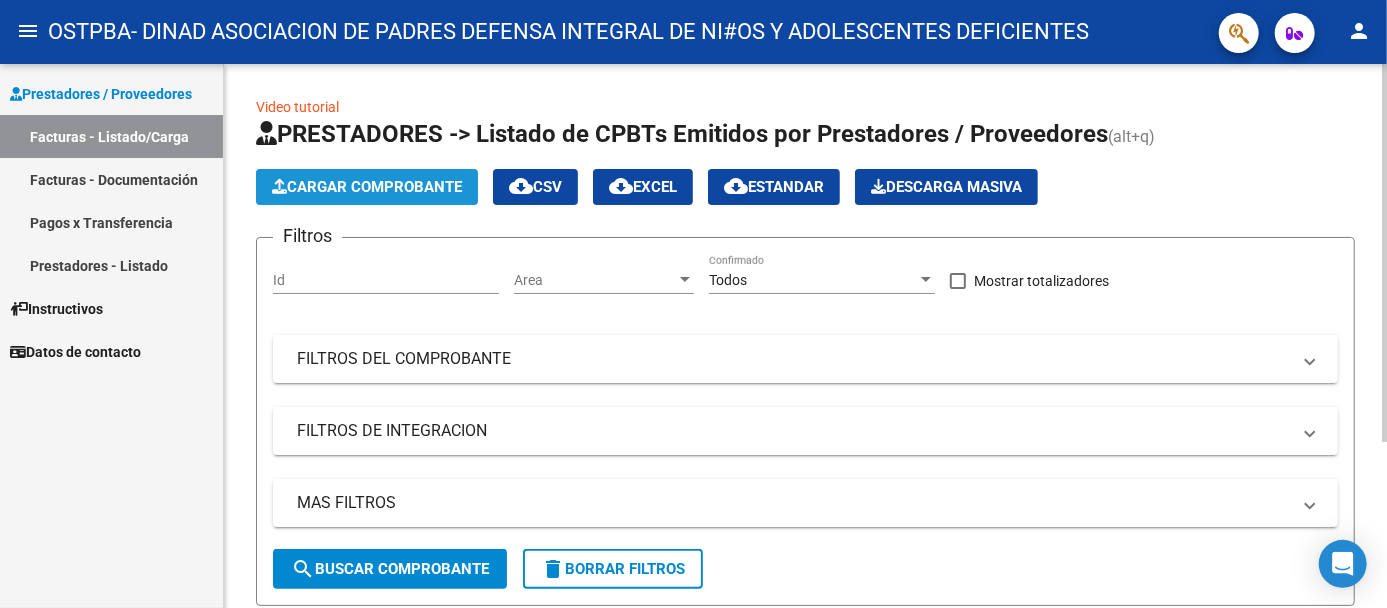click on "Cargar Comprobante" 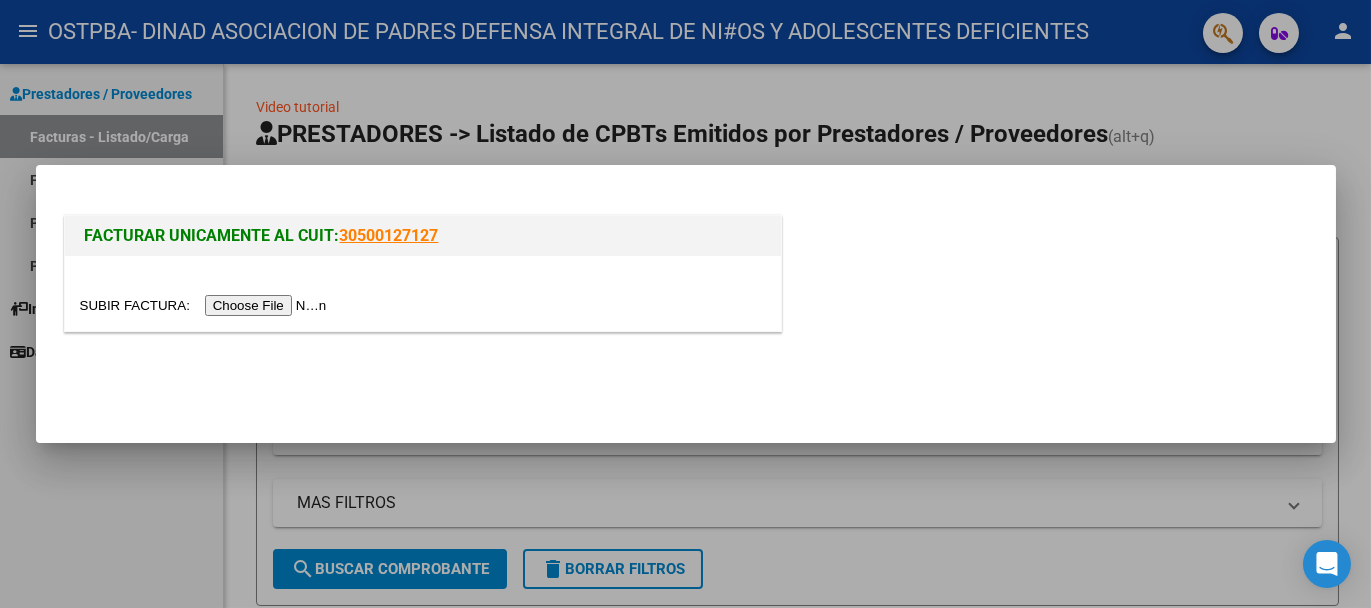 click at bounding box center (206, 305) 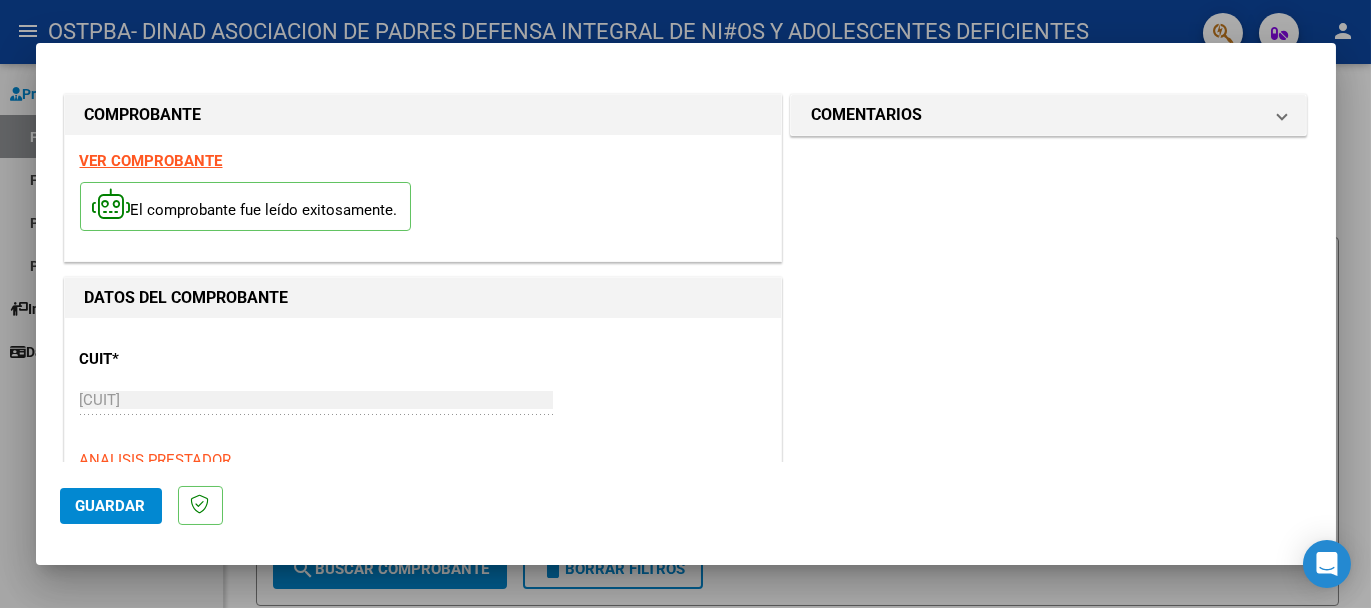 click on "Guardar" 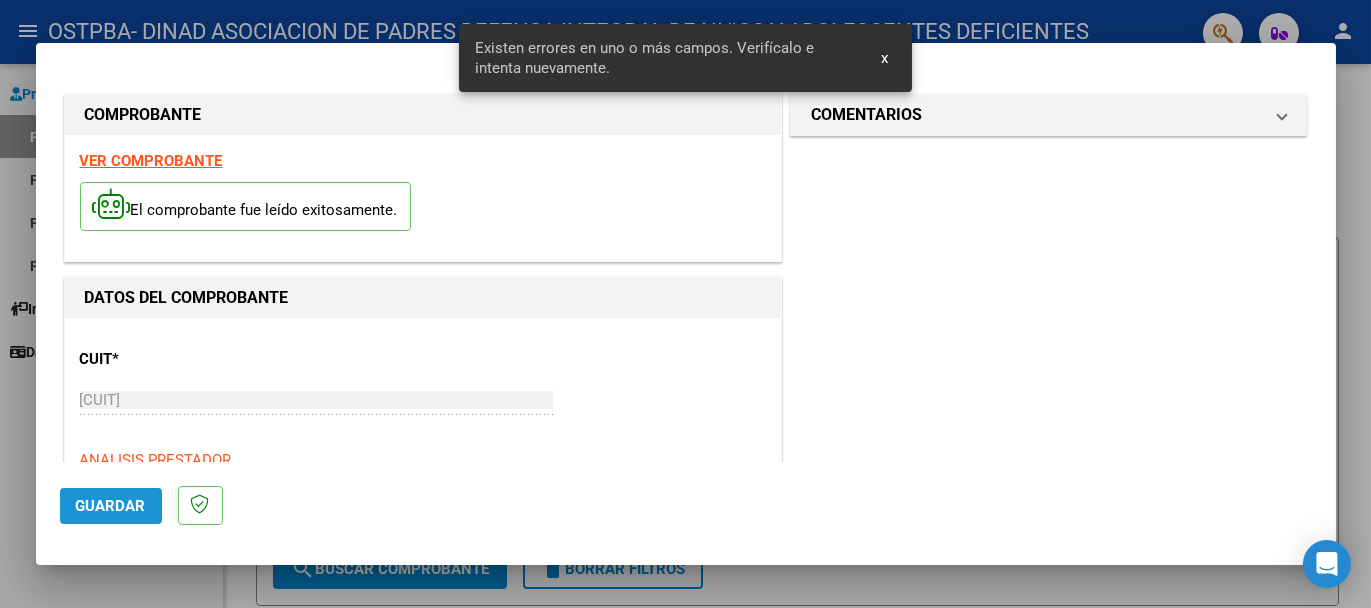 scroll, scrollTop: 278, scrollLeft: 0, axis: vertical 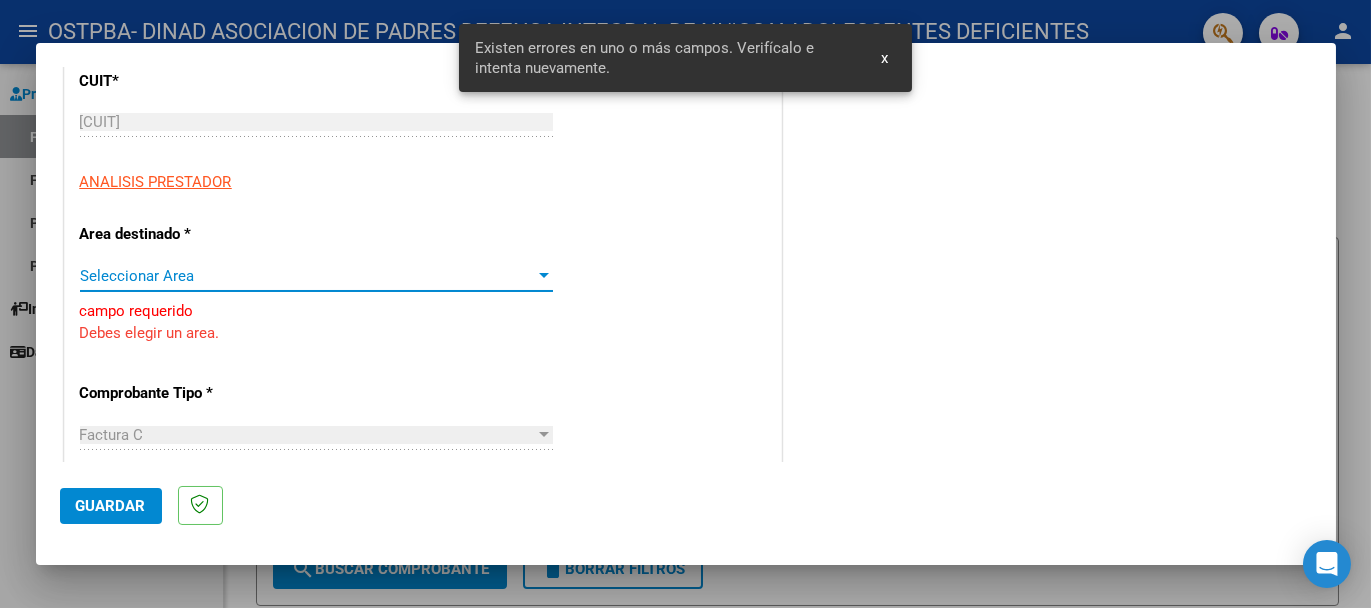 click on "Seleccionar Area" at bounding box center [307, 276] 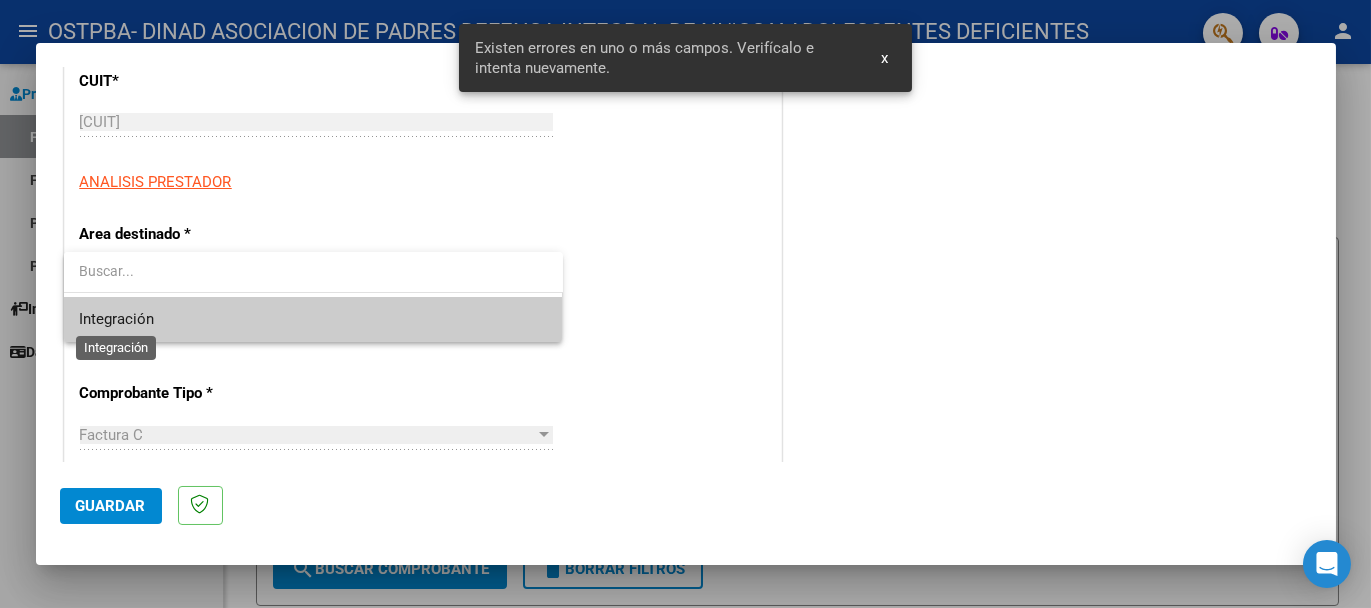 click on "Integración" at bounding box center [117, 319] 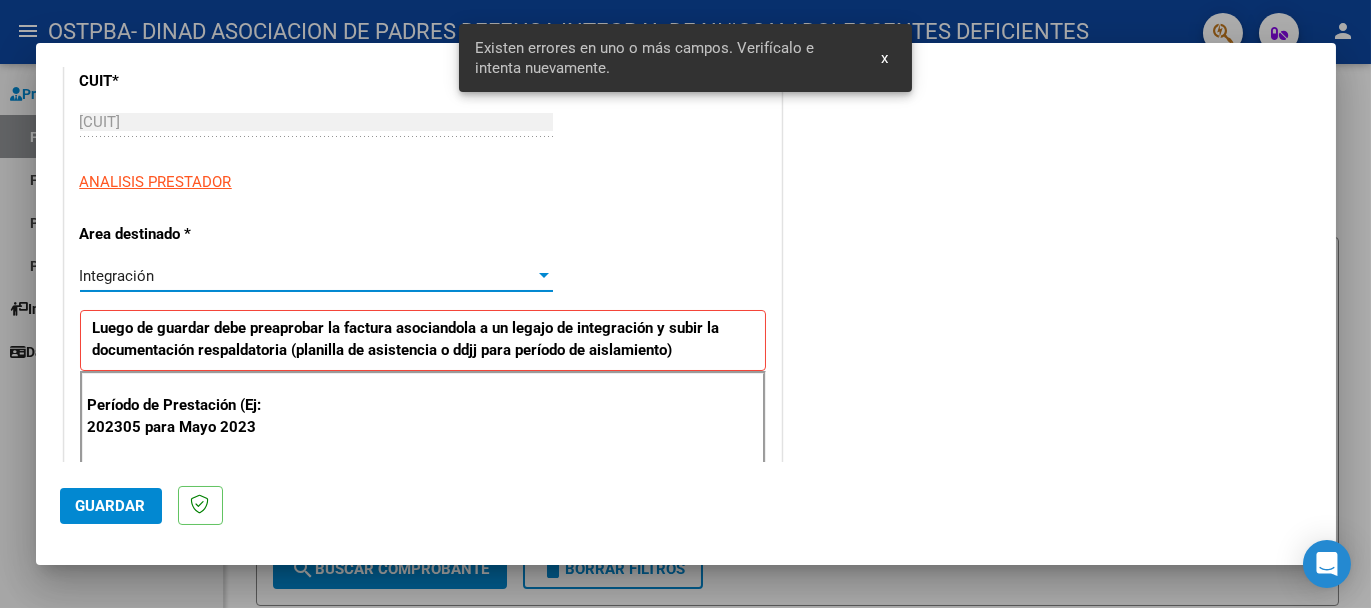 scroll, scrollTop: 500, scrollLeft: 0, axis: vertical 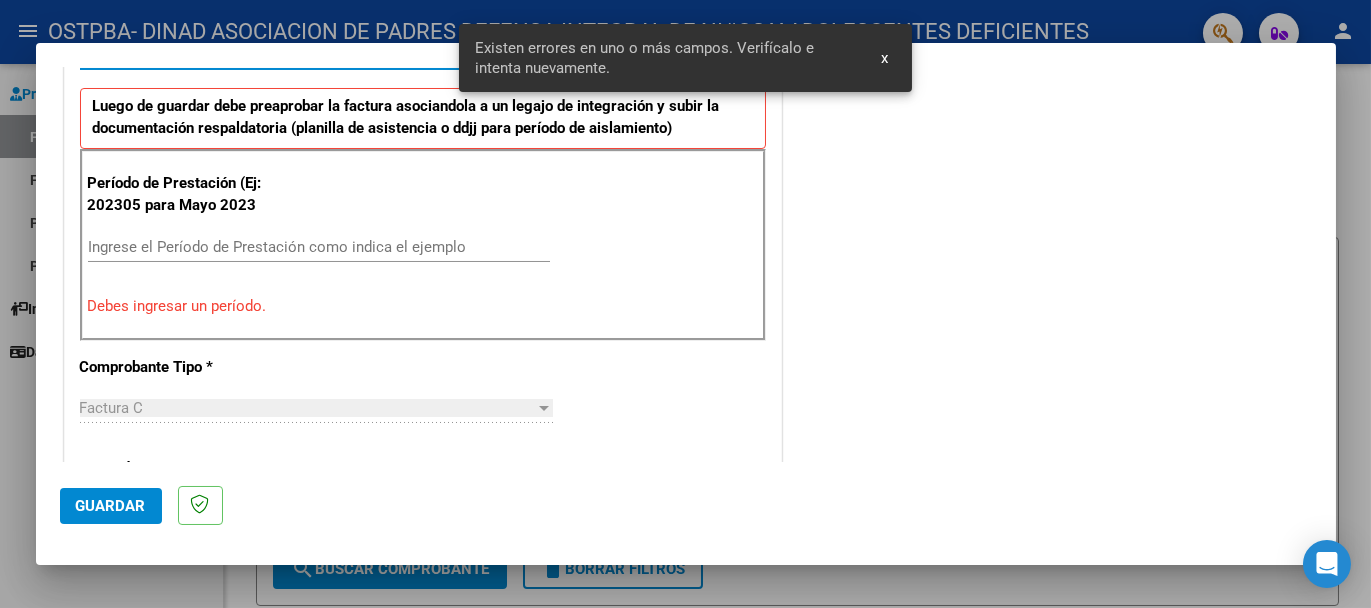 click on "Ingrese el Período de Prestación como indica el ejemplo" at bounding box center (319, 247) 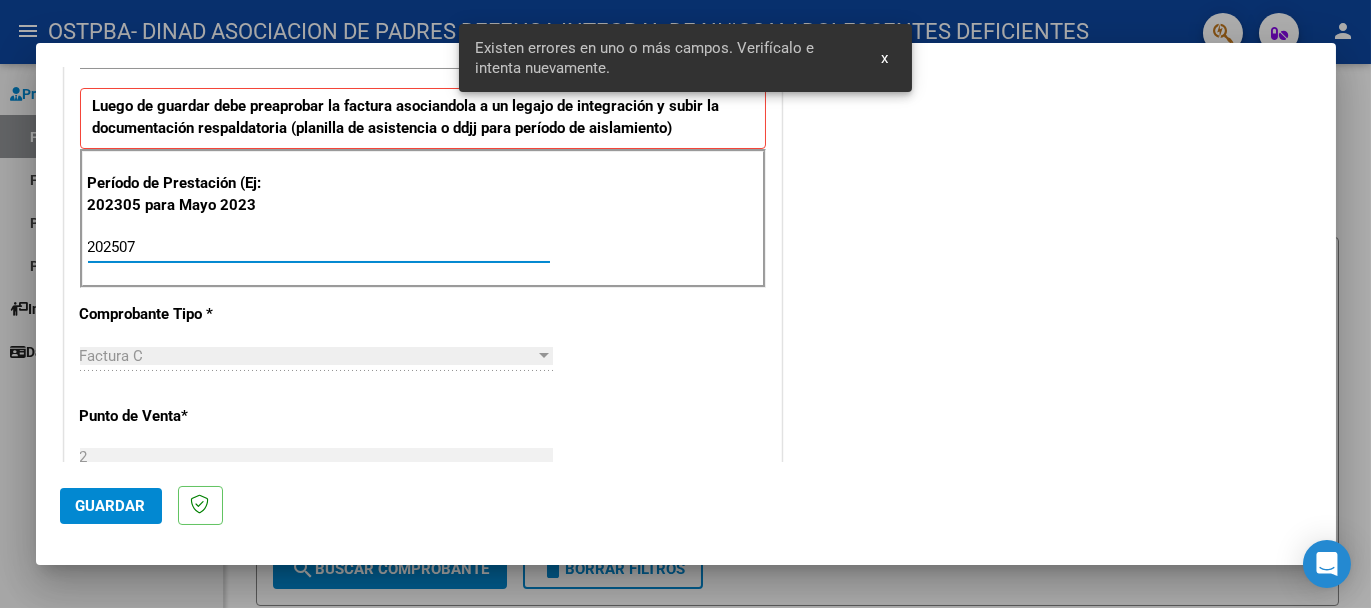 scroll, scrollTop: 722, scrollLeft: 0, axis: vertical 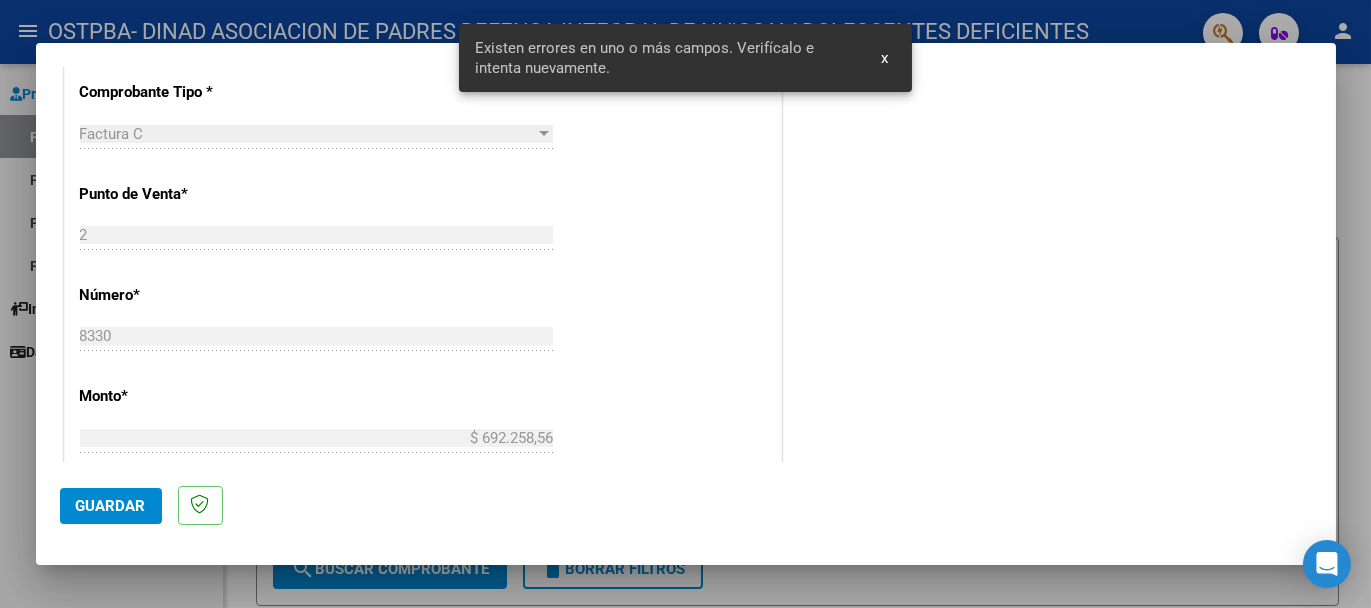 type on "202507" 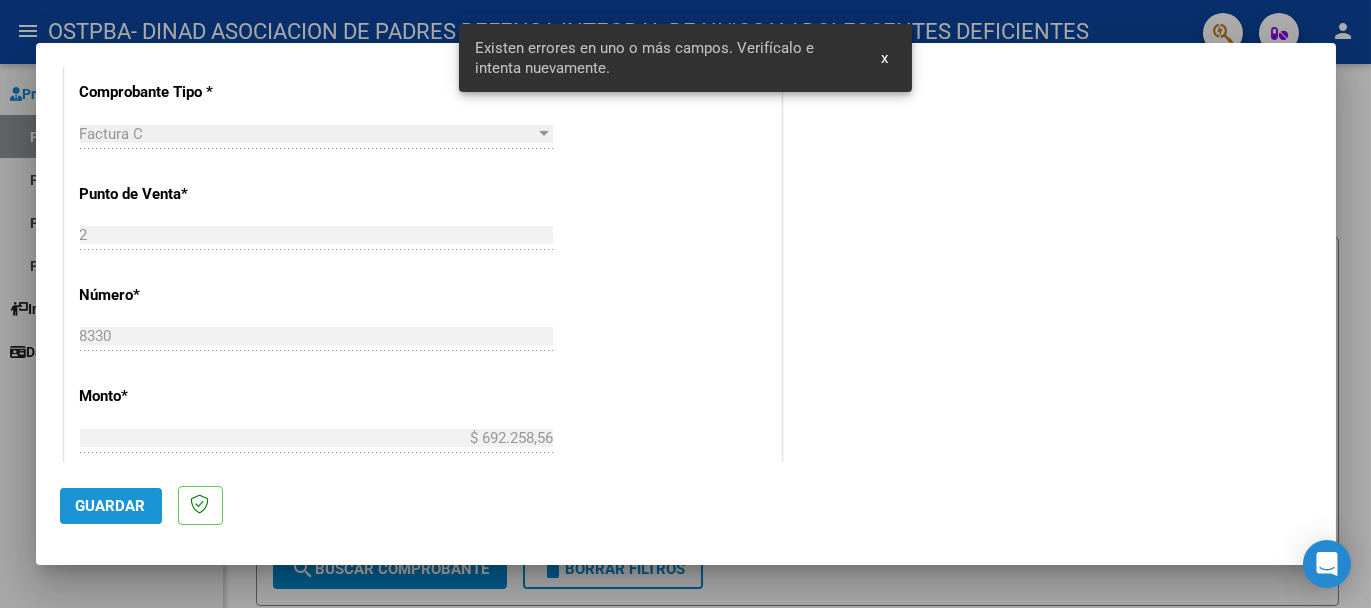 click on "Guardar" 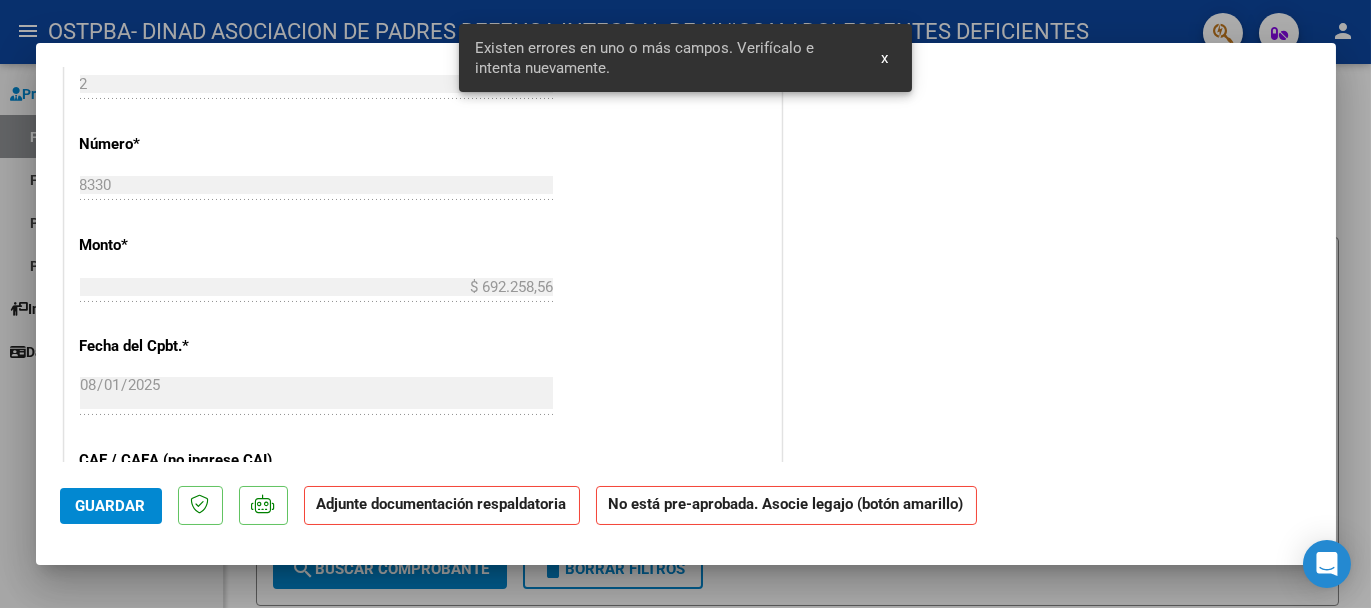 scroll, scrollTop: 1111, scrollLeft: 0, axis: vertical 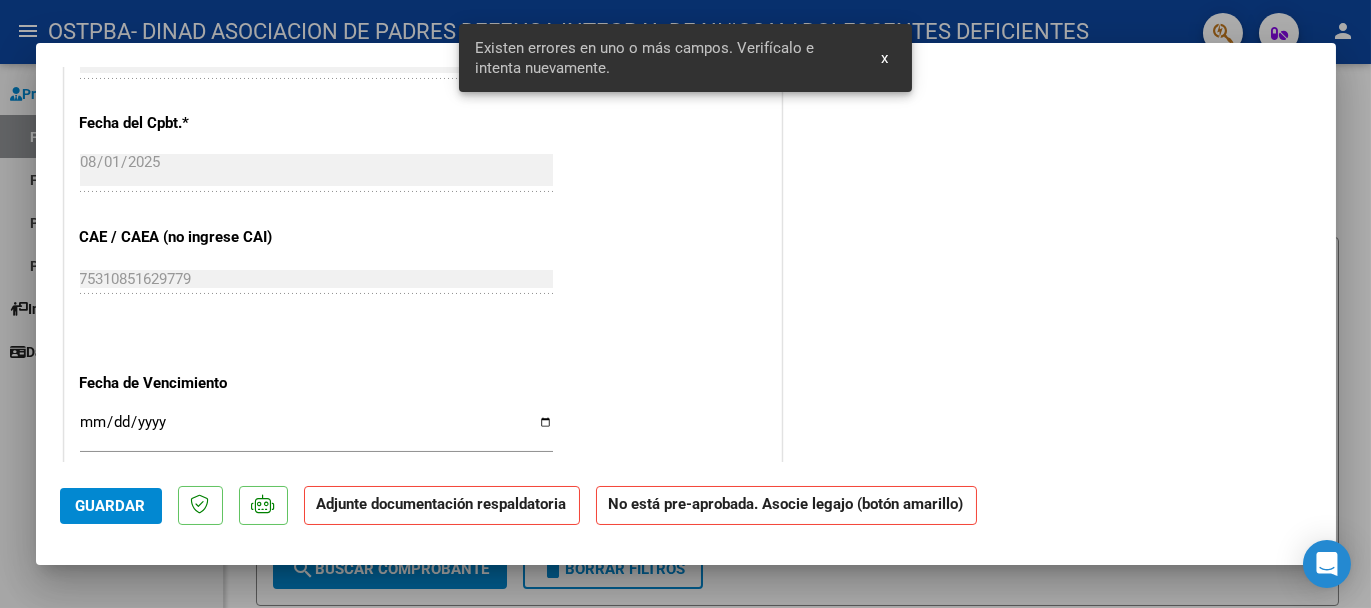 click on "Ingresar la fecha" at bounding box center (316, 430) 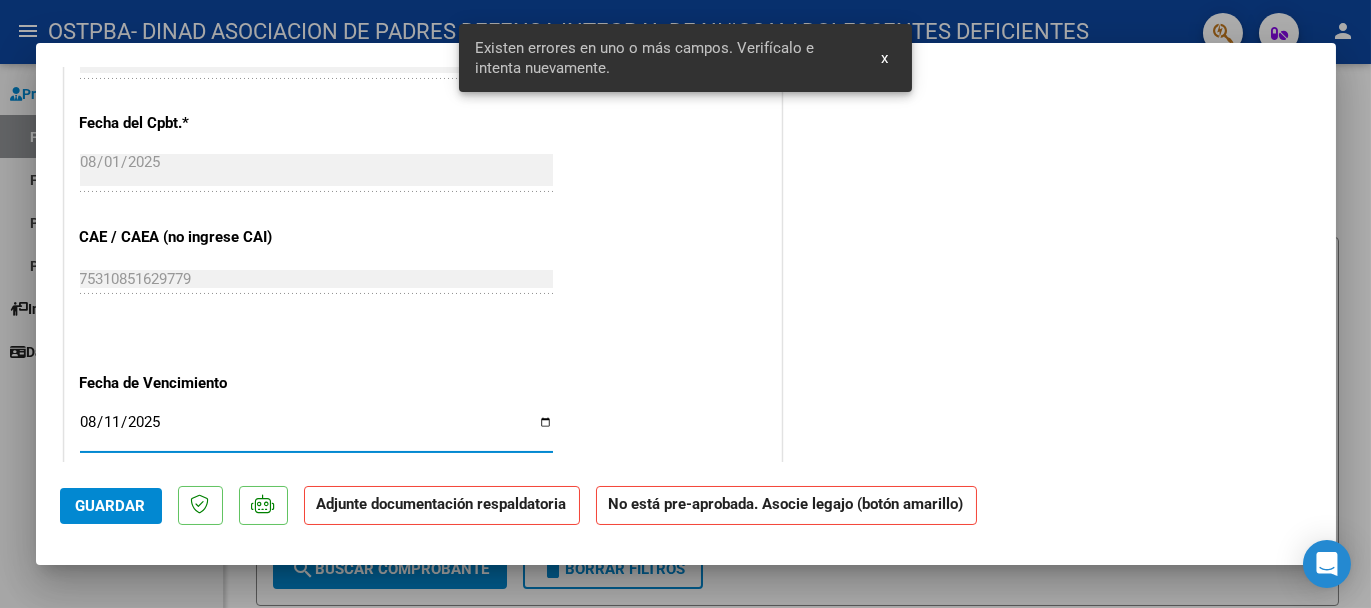 type on "2025-08-11" 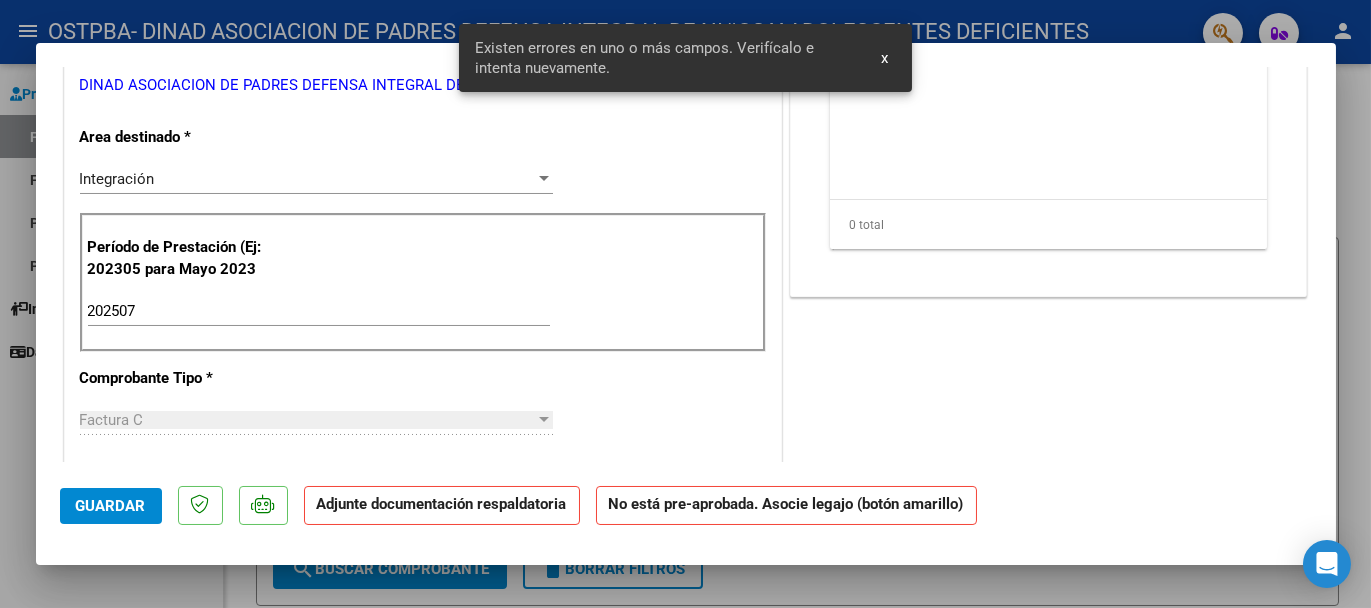 scroll, scrollTop: 118, scrollLeft: 0, axis: vertical 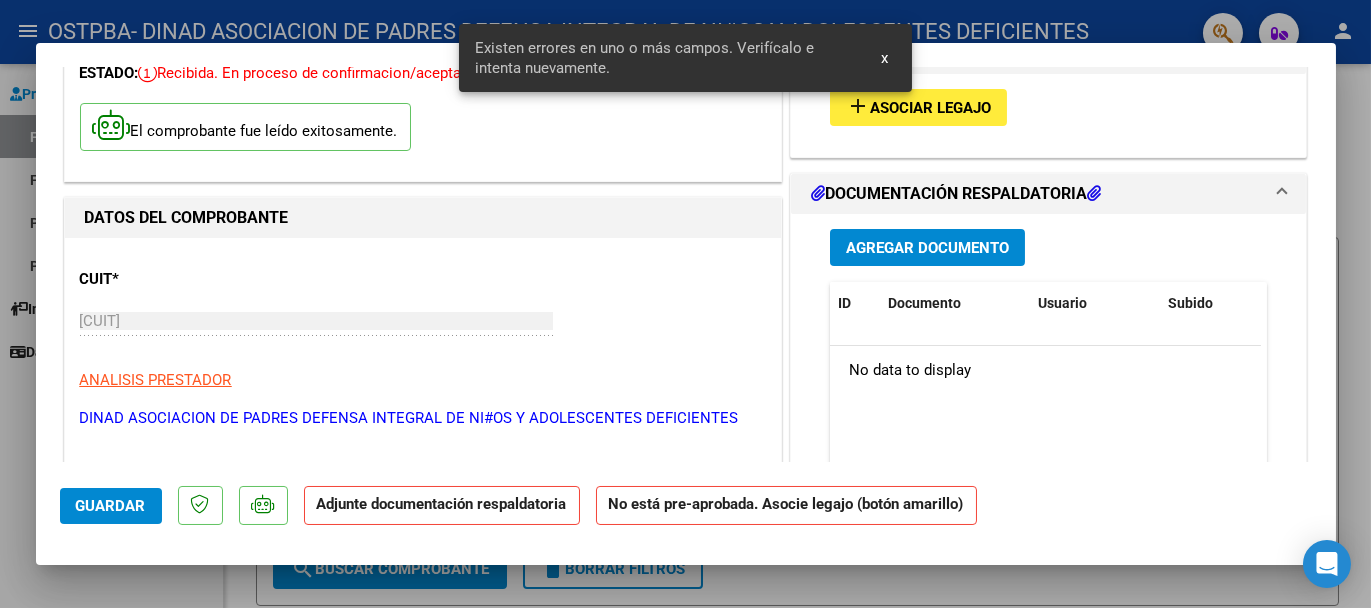 click on "Existen errores en uno o más campos. Verifícalo e intenta nuevamente. x" at bounding box center [685, 58] 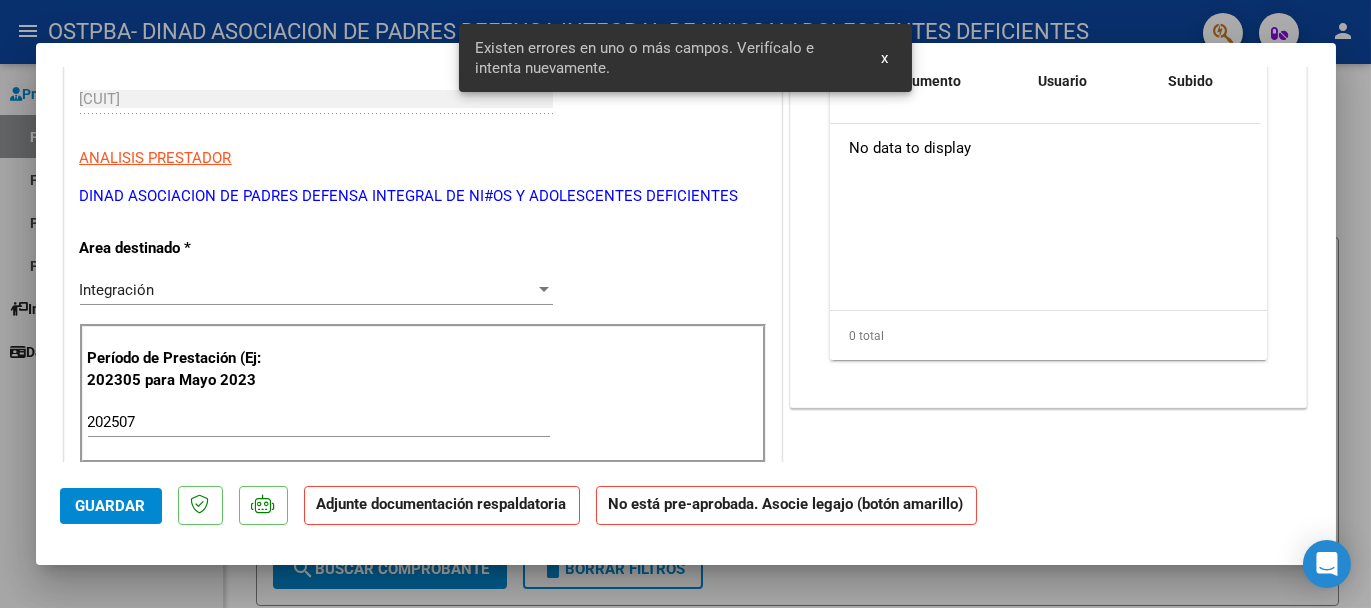 click on "Guardar" 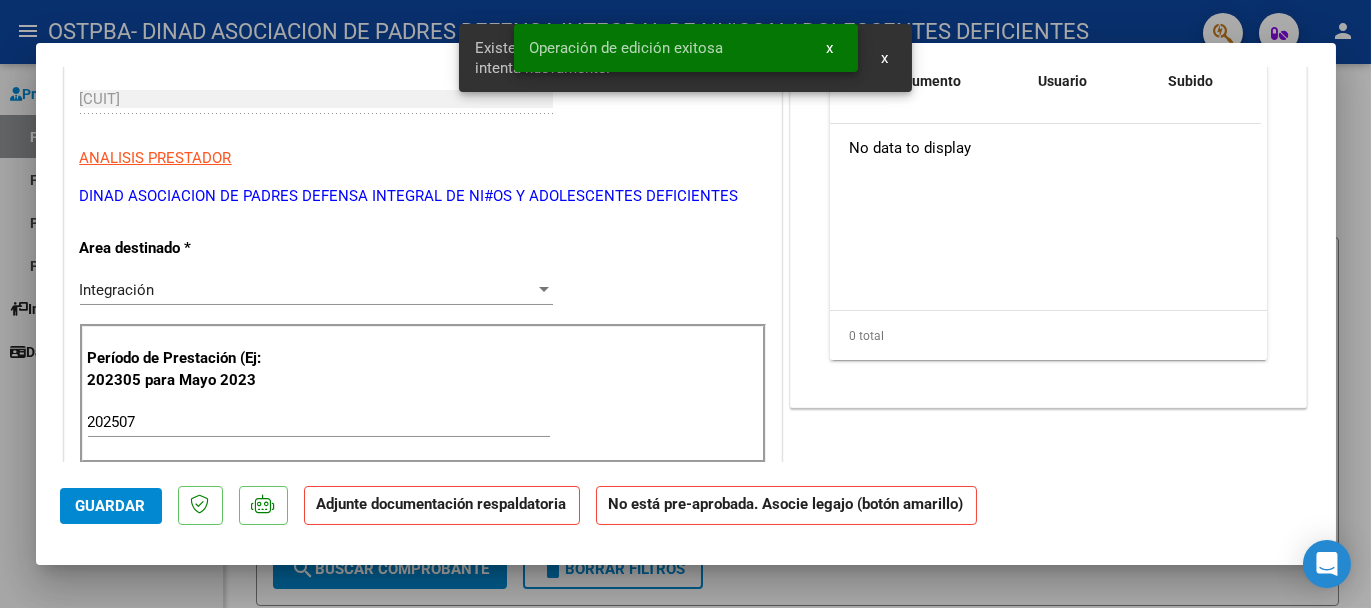 scroll, scrollTop: 118, scrollLeft: 0, axis: vertical 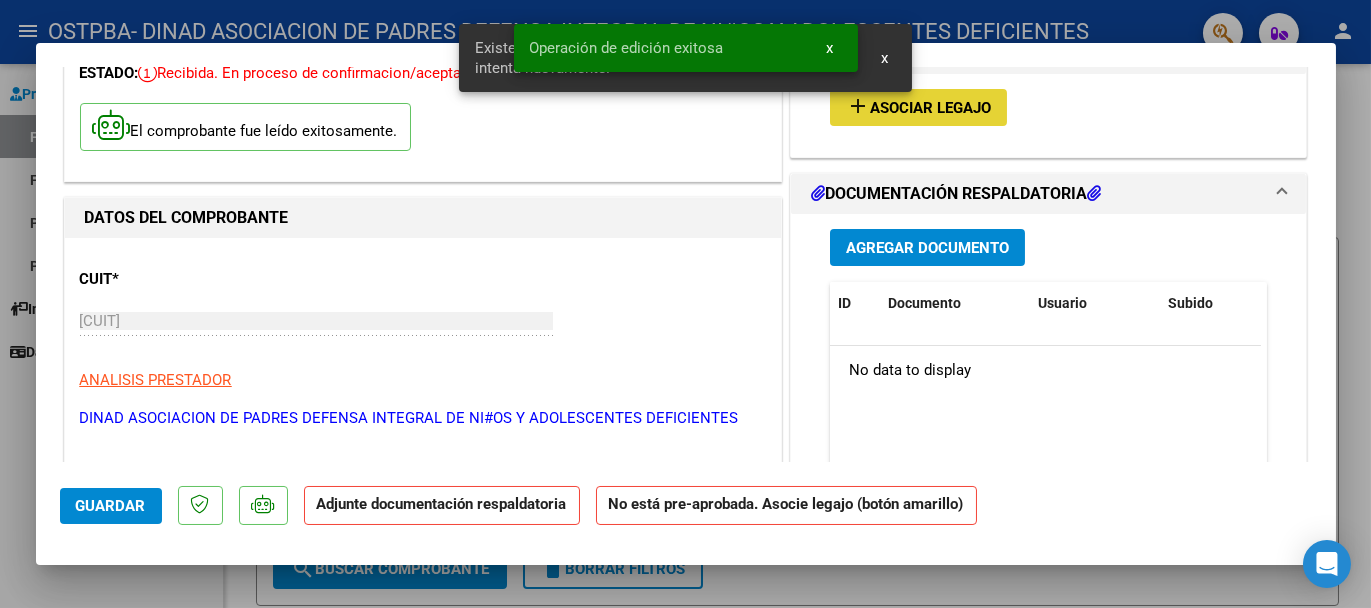 click on "Asociar Legajo" at bounding box center [930, 108] 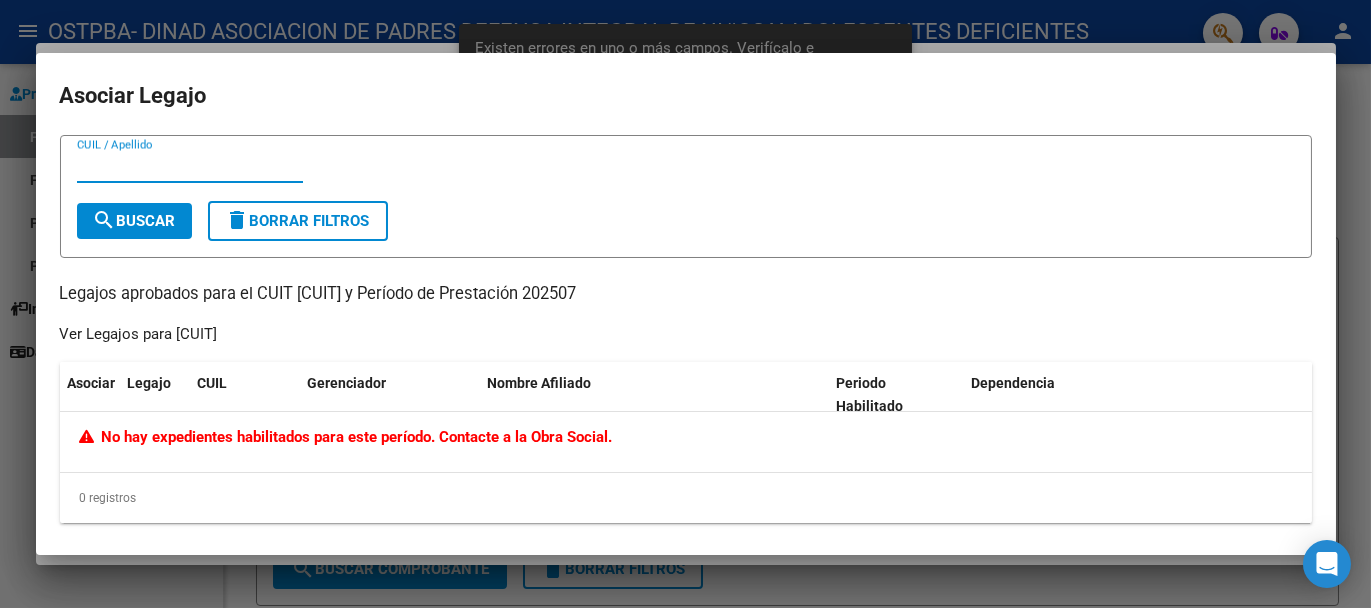 click on "CUIL / Apellido" at bounding box center [190, 167] 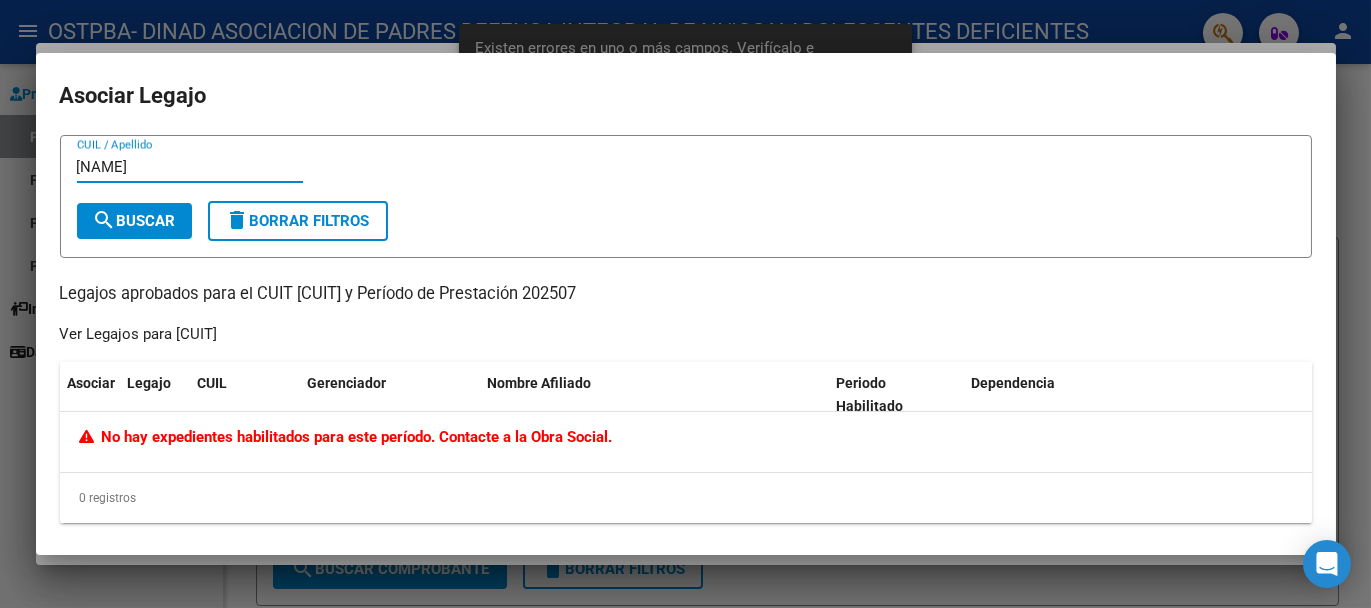 type on "[NAME]" 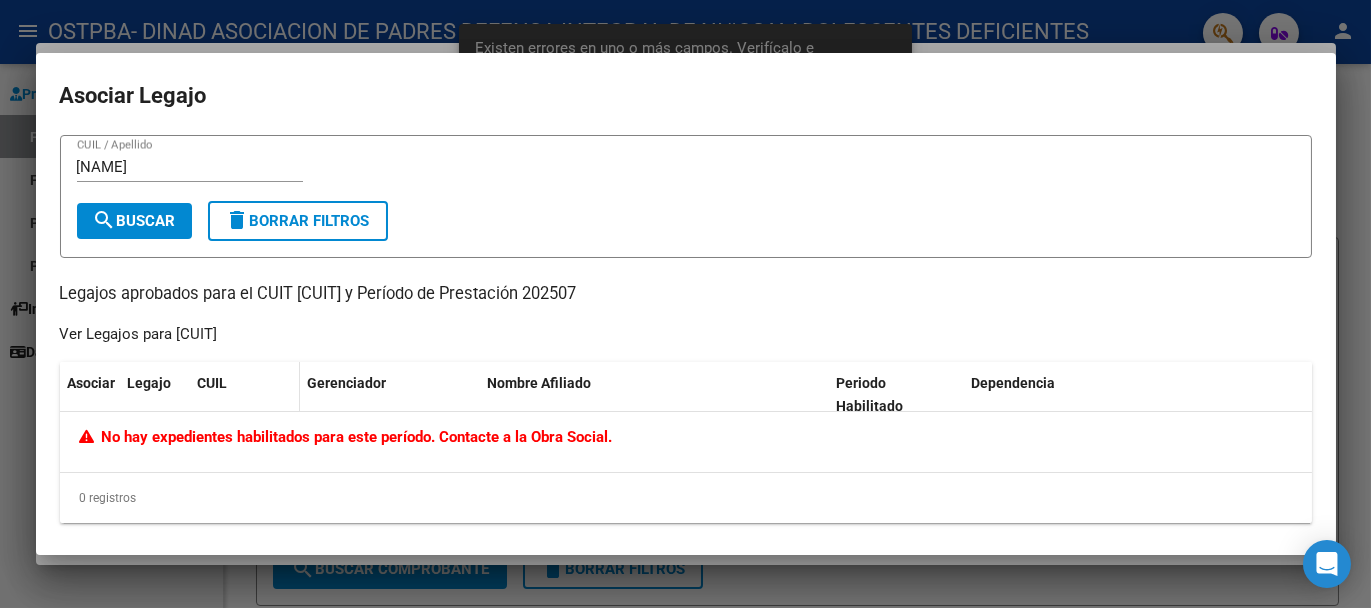 scroll, scrollTop: 6, scrollLeft: 0, axis: vertical 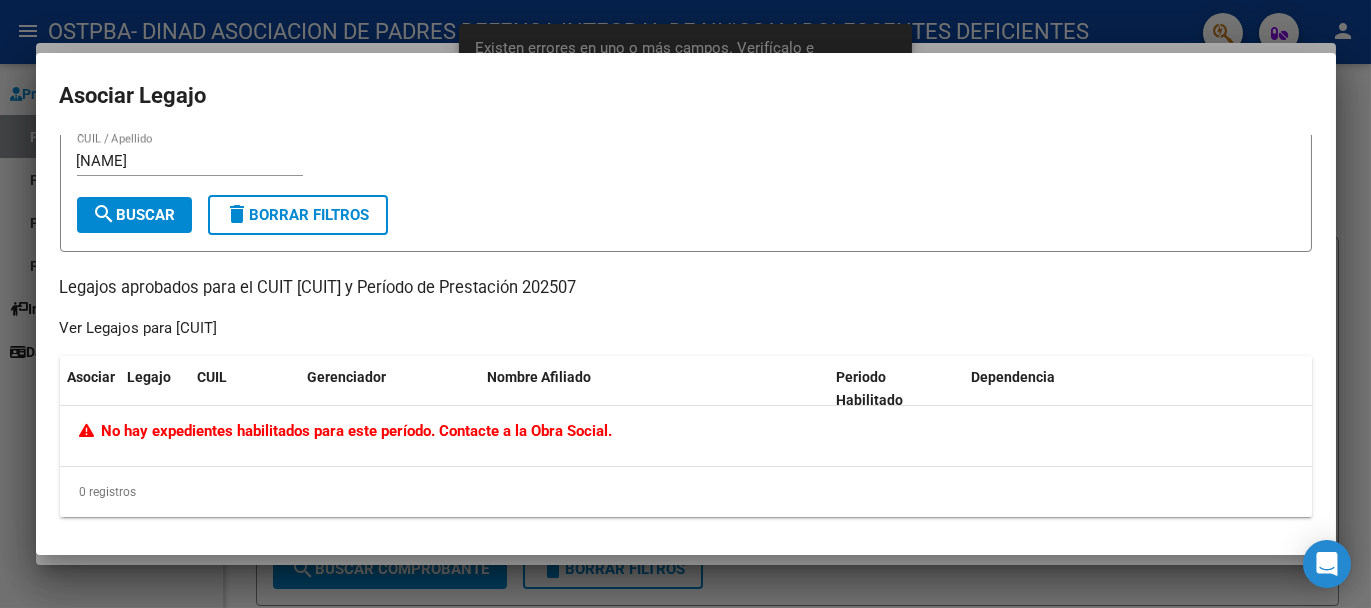 click on "[NAME] CUIL / Apellido" at bounding box center [190, 161] 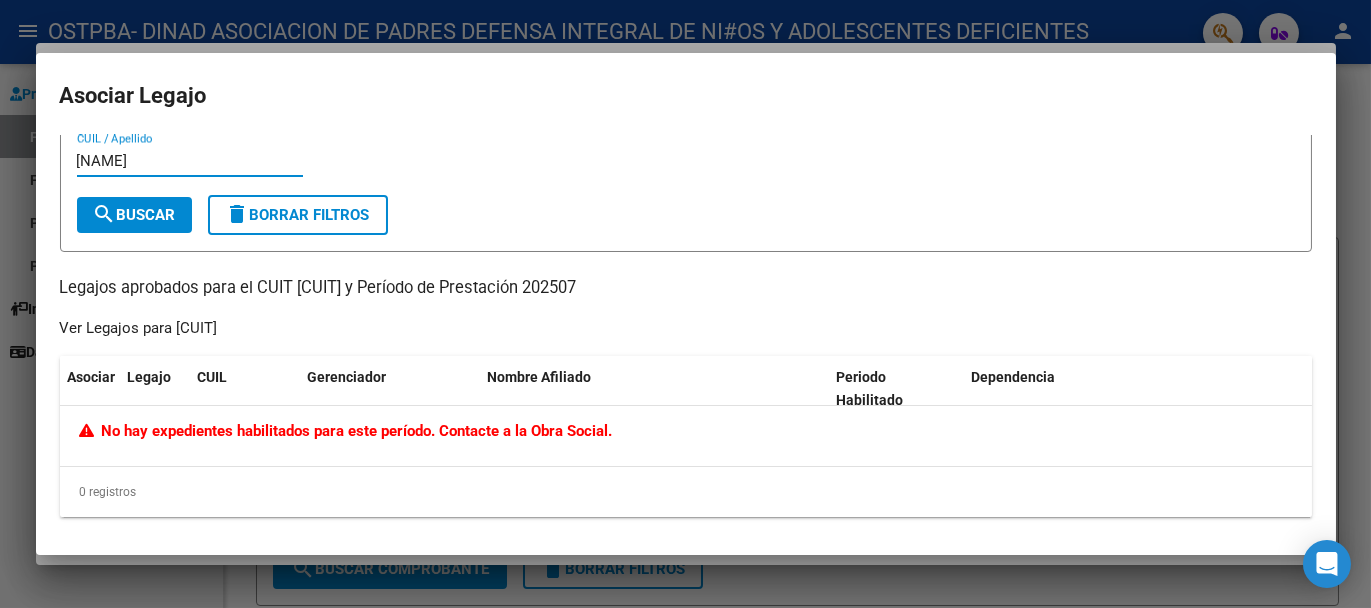 scroll, scrollTop: 0, scrollLeft: 0, axis: both 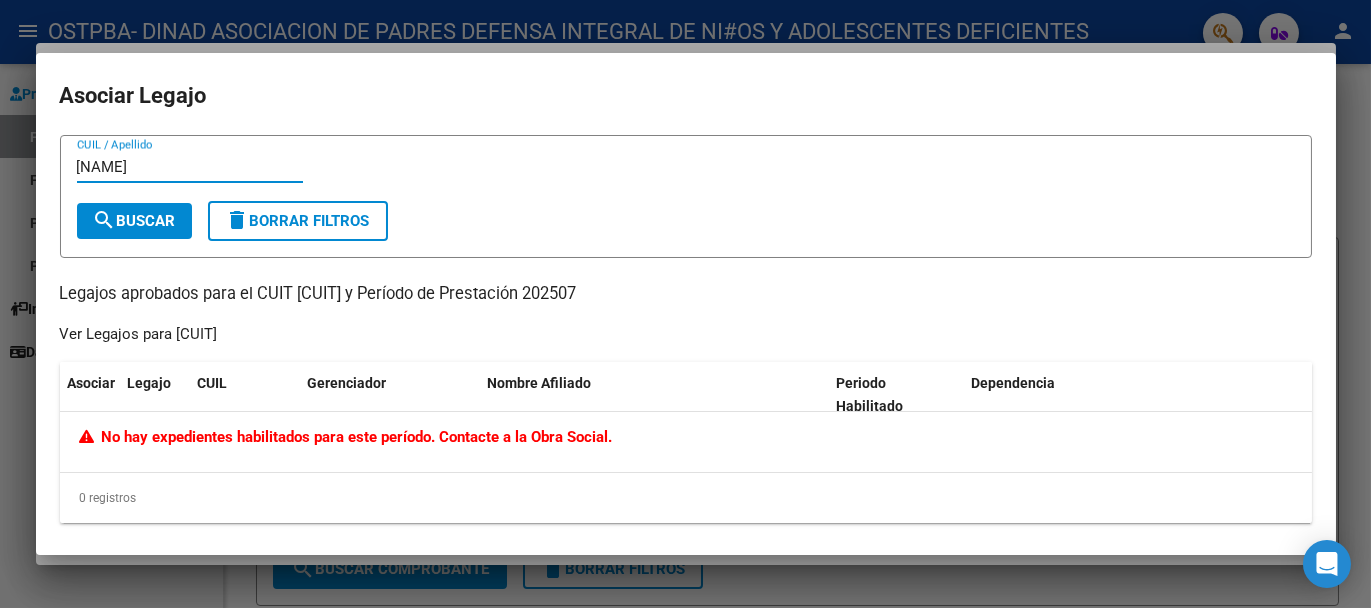 drag, startPoint x: 188, startPoint y: 158, endPoint x: 0, endPoint y: 144, distance: 188.52055 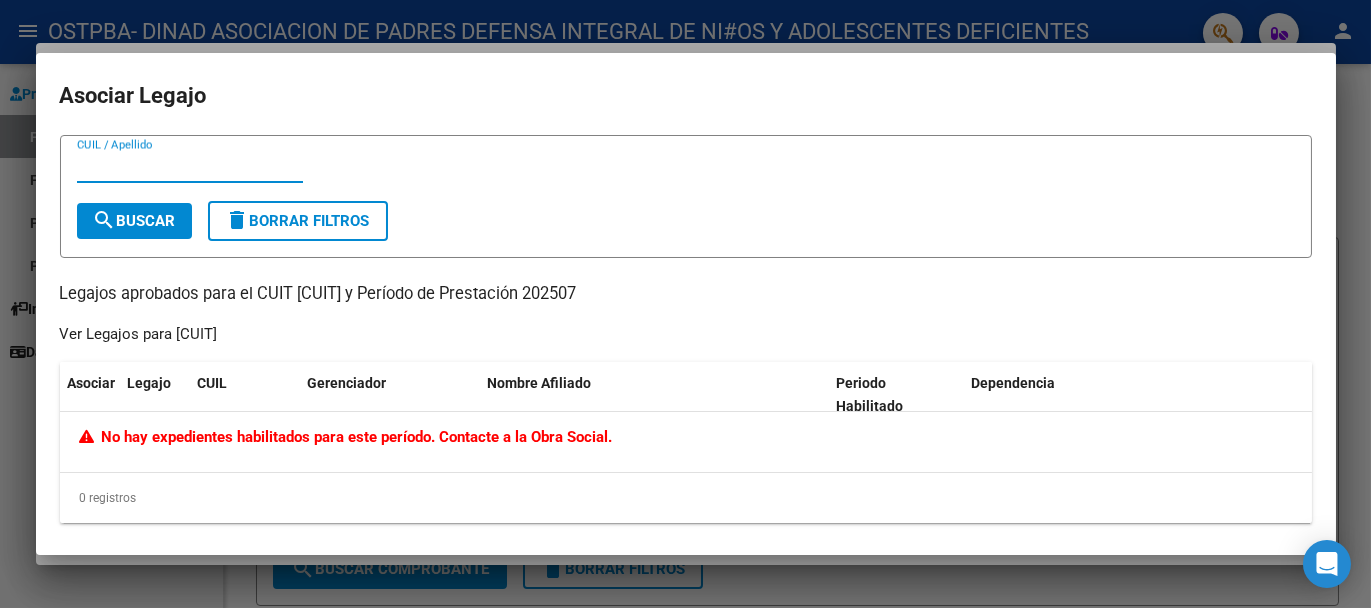 paste on "[DOCUMENT_NUMBER]" 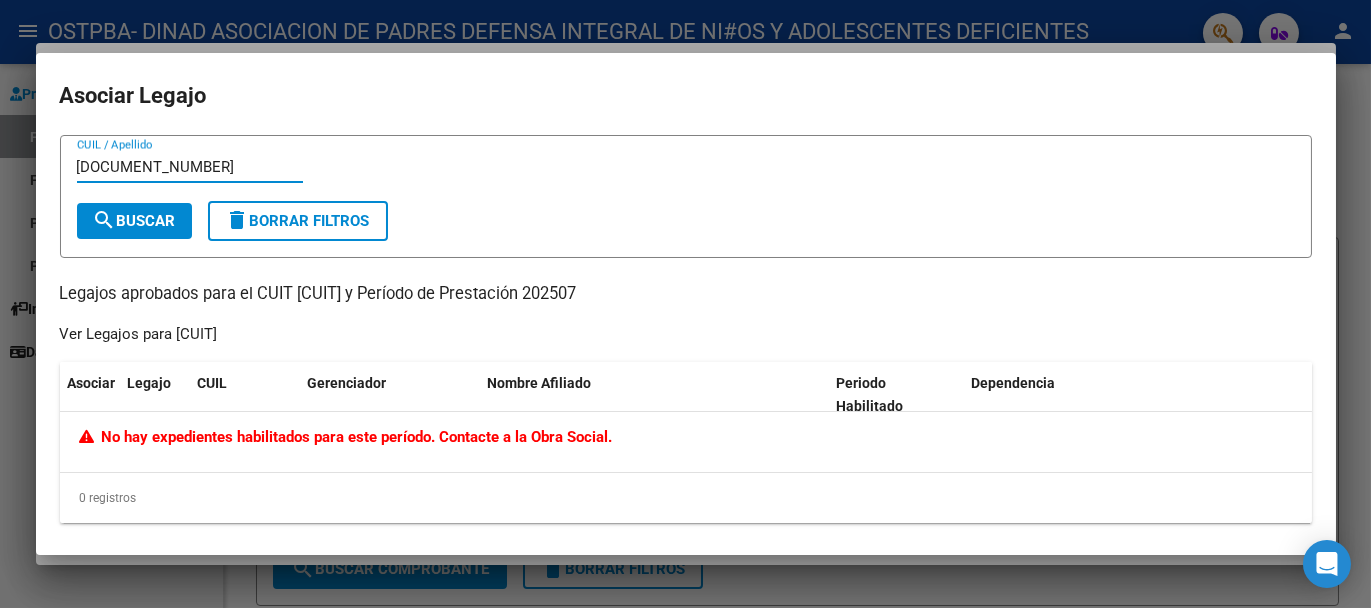 type on "[DOCUMENT_NUMBER]" 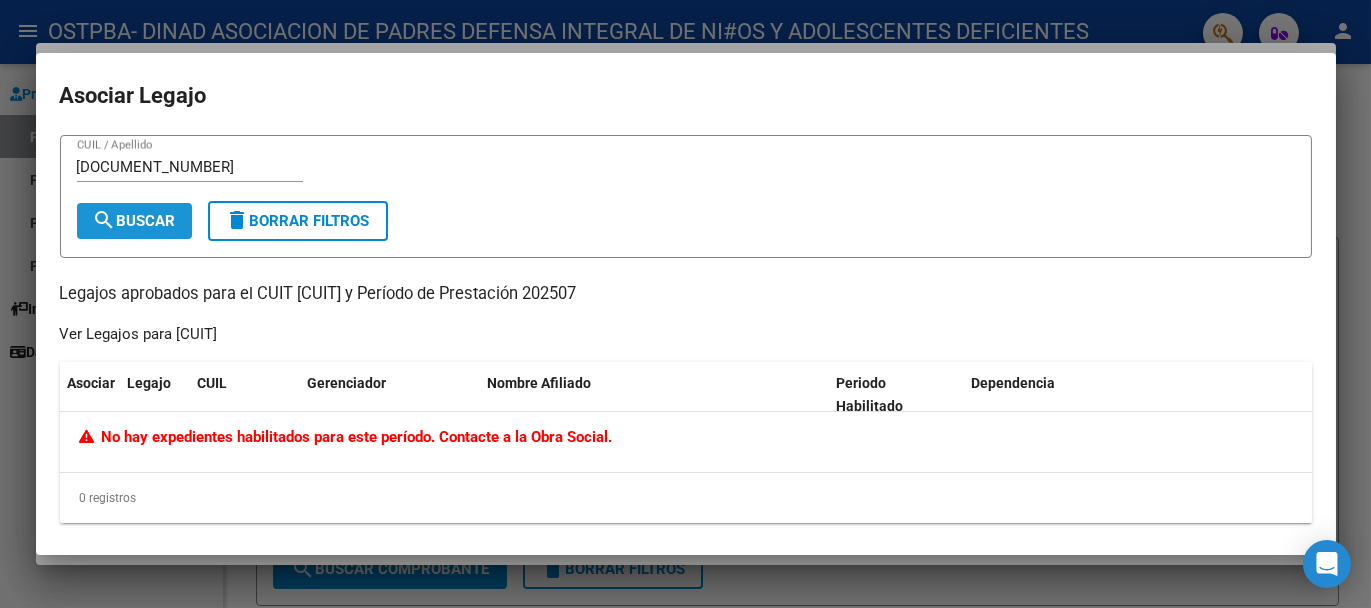 click on "search  Buscar" at bounding box center [134, 221] 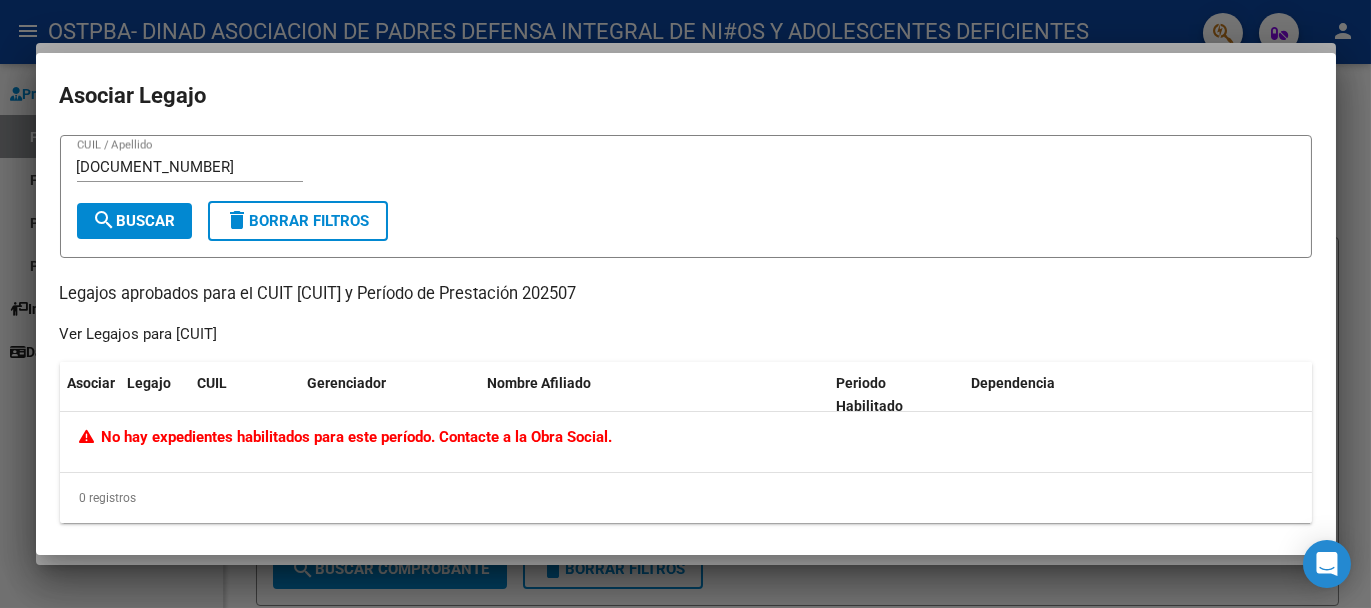 scroll, scrollTop: 6, scrollLeft: 0, axis: vertical 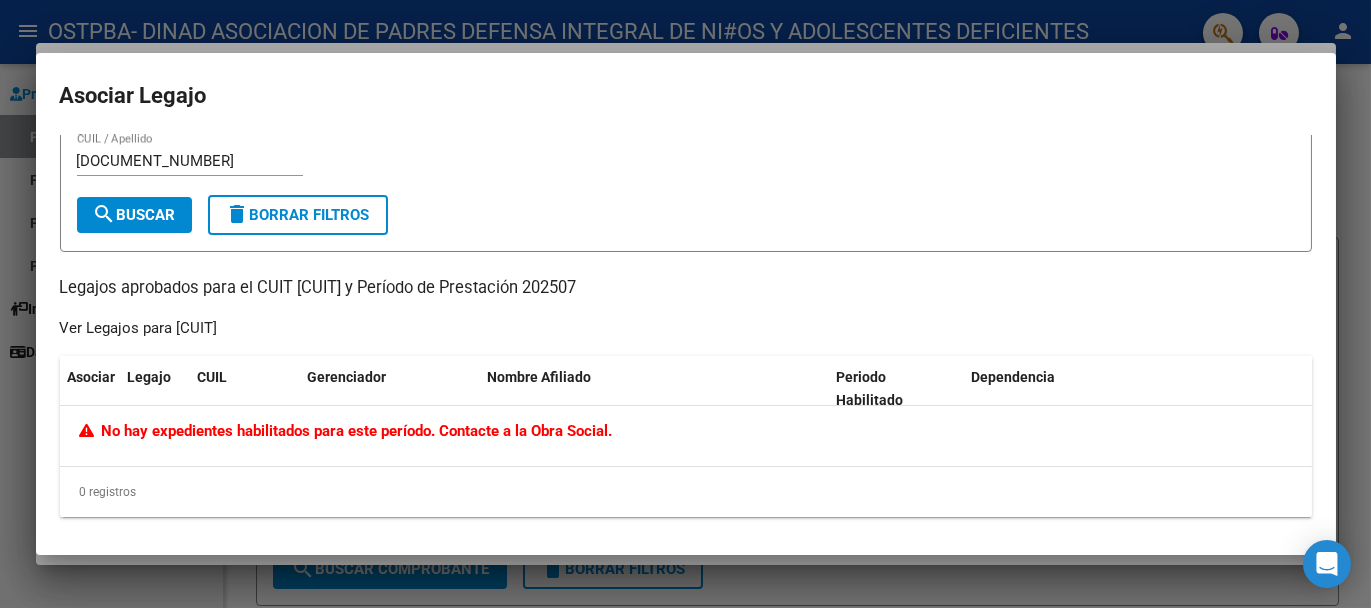 click on "search  Buscar" at bounding box center (134, 215) 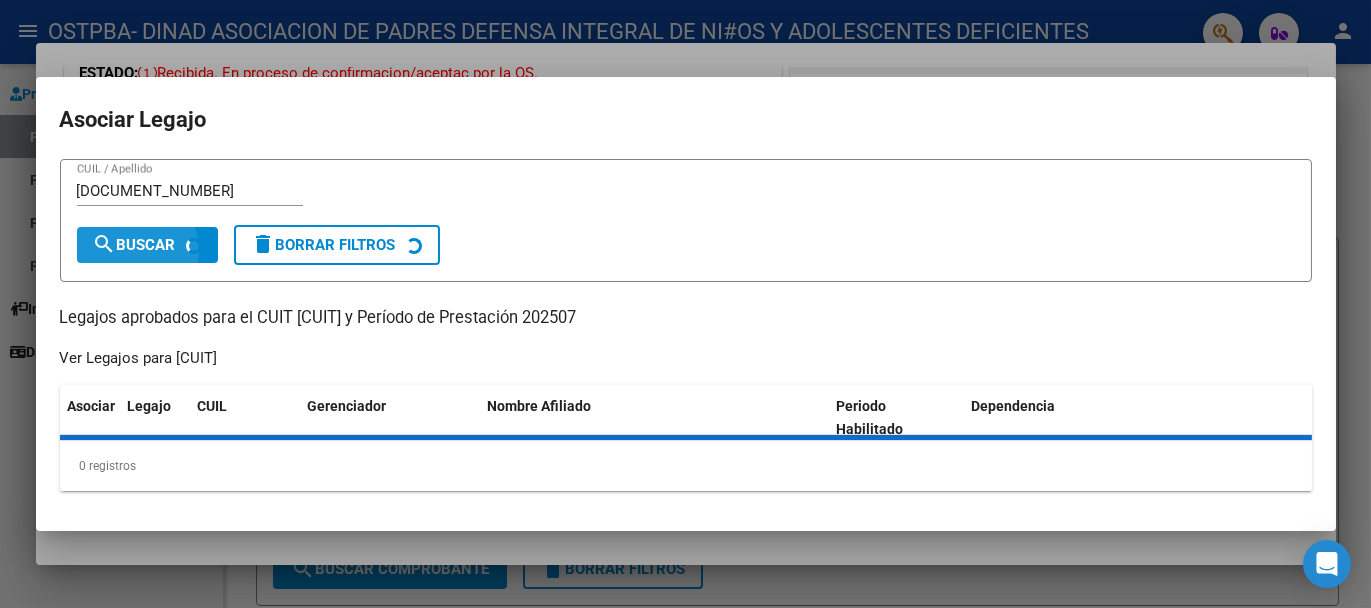 scroll, scrollTop: 0, scrollLeft: 0, axis: both 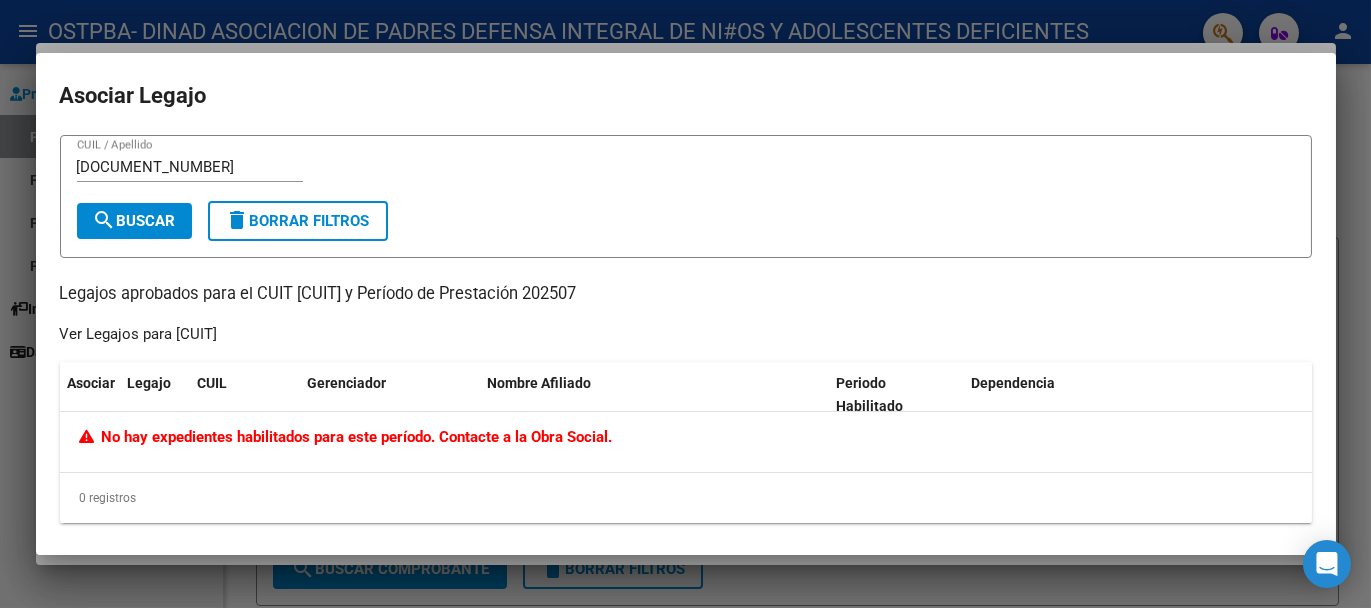 click at bounding box center (685, 304) 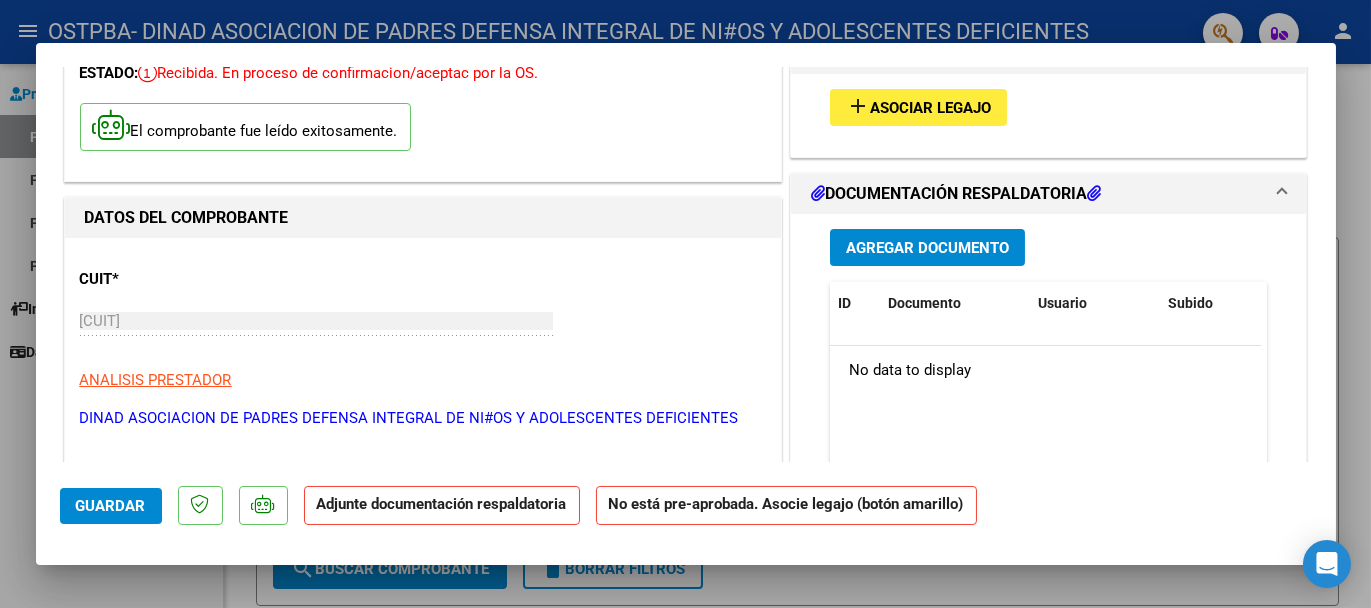 click on "DOCUMENTACIÓN RESPALDATORIA" at bounding box center [956, 194] 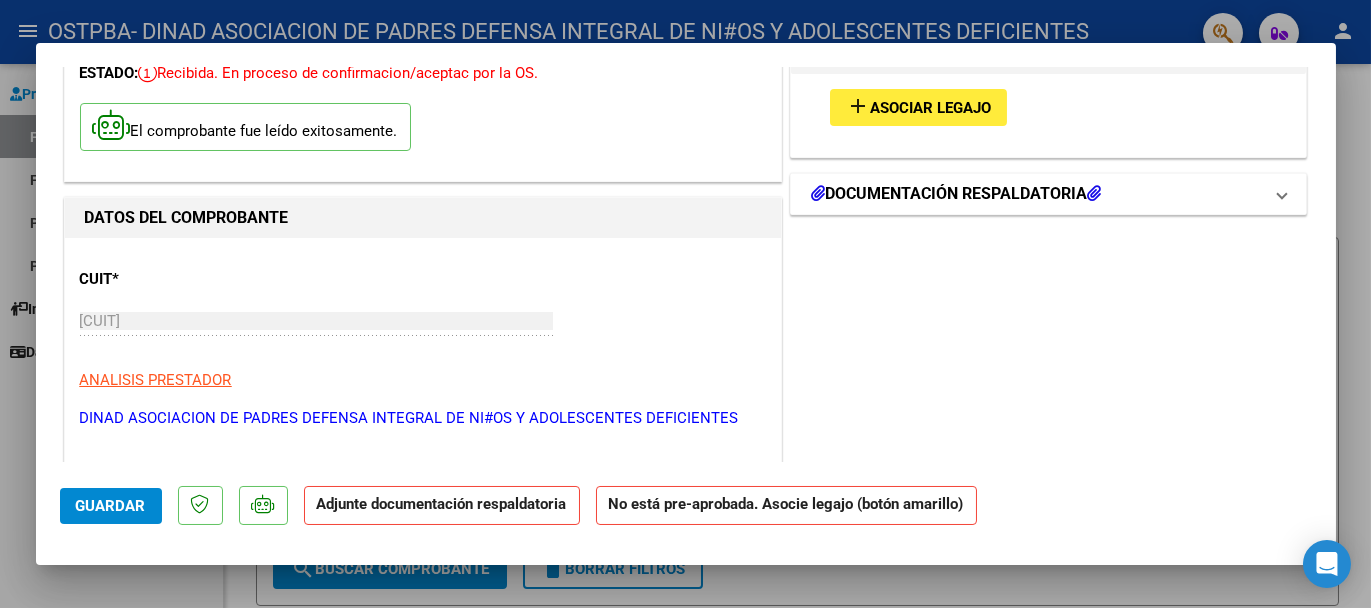 click on "DOCUMENTACIÓN RESPALDATORIA" at bounding box center [956, 194] 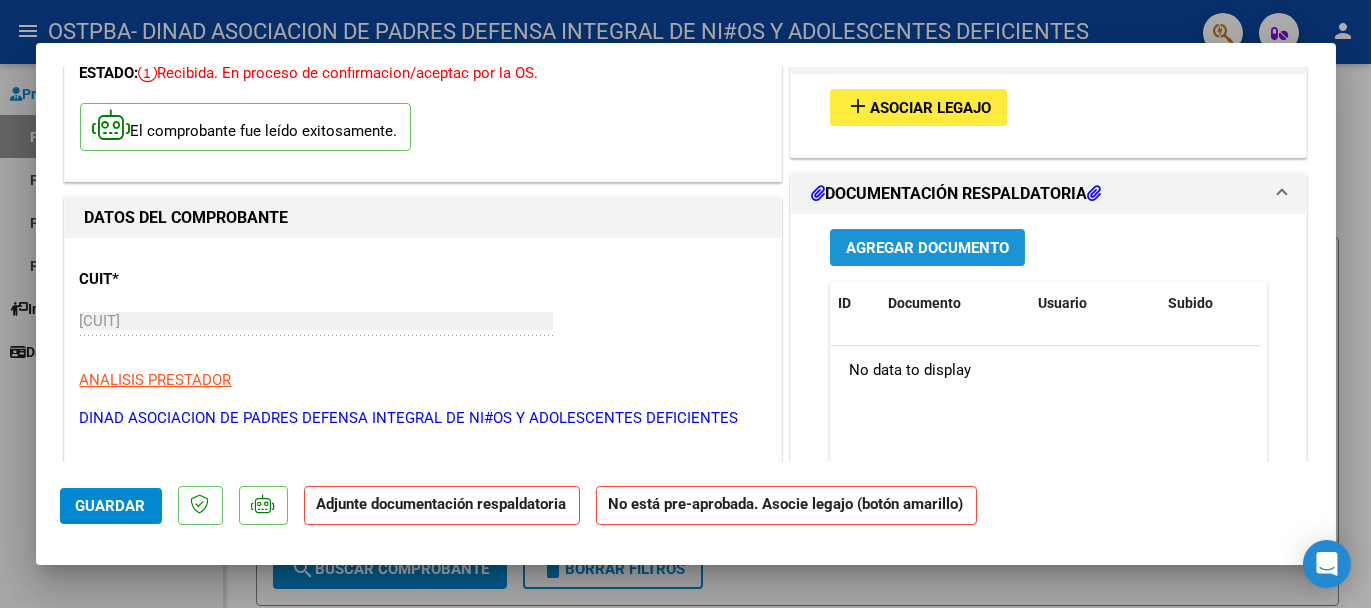 click on "Agregar Documento" at bounding box center [927, 248] 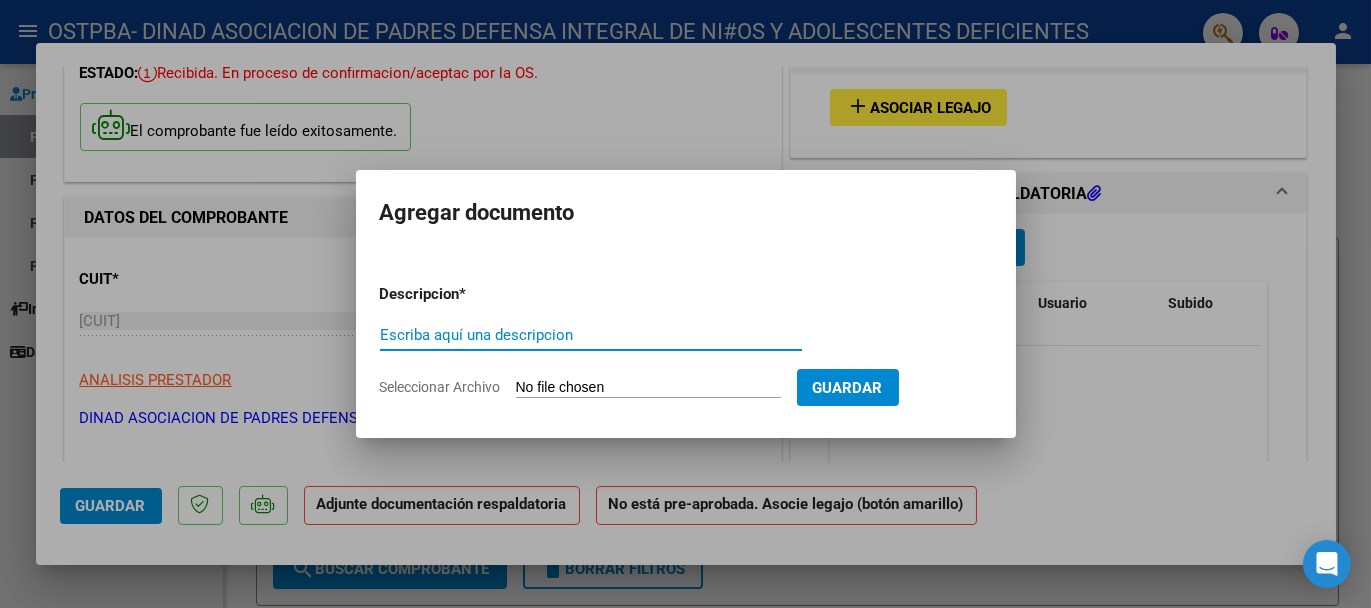 click on "Escriba aquí una descripcion" at bounding box center (591, 335) 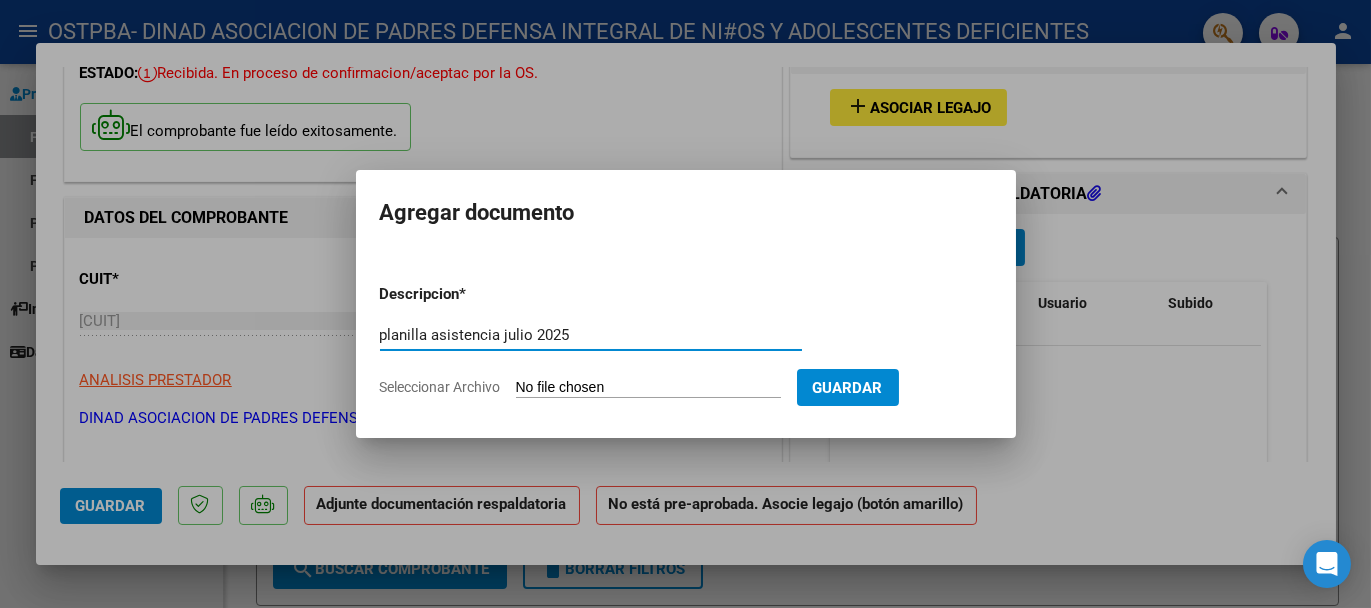 type on "planilla asistencia julio 2025" 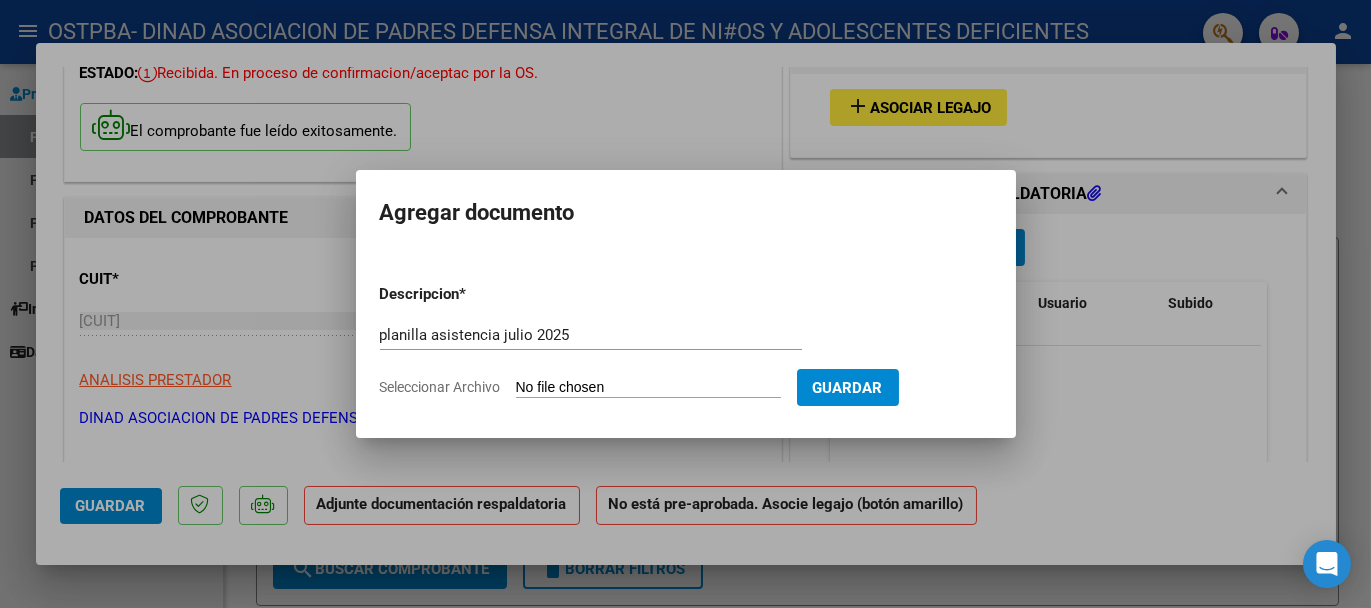 type on "C:\fakepath\OSTPBA Asistencia Del Rio  Daniel.pdf" 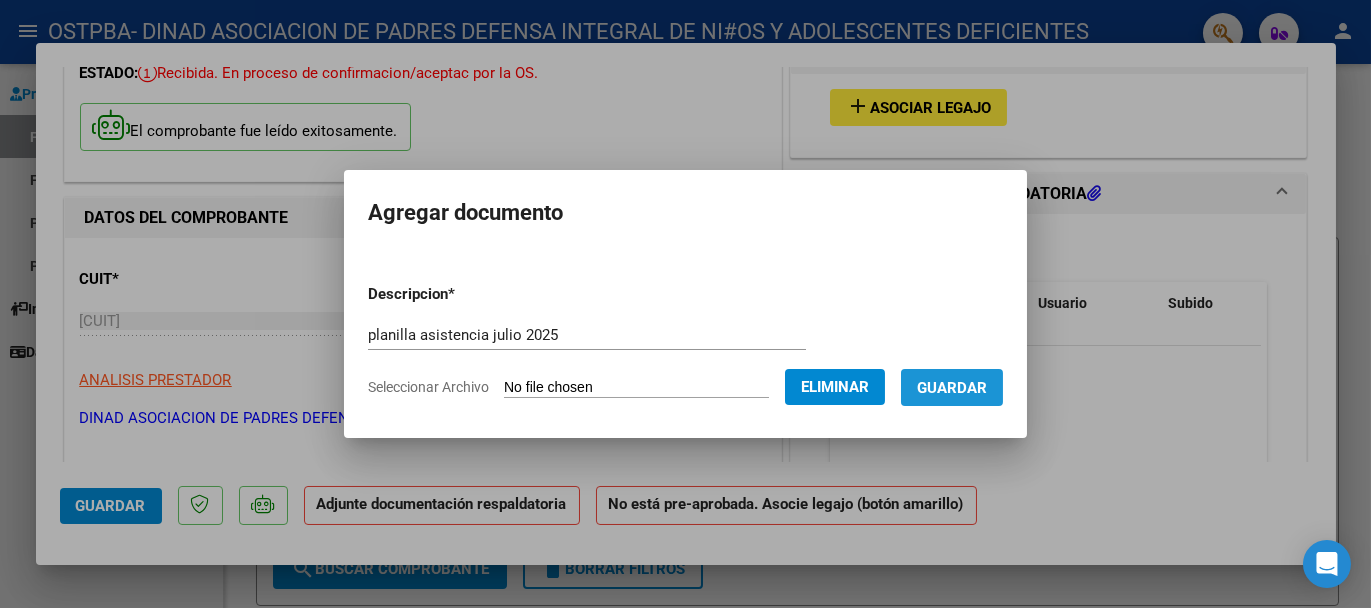 click on "Guardar" at bounding box center (952, 388) 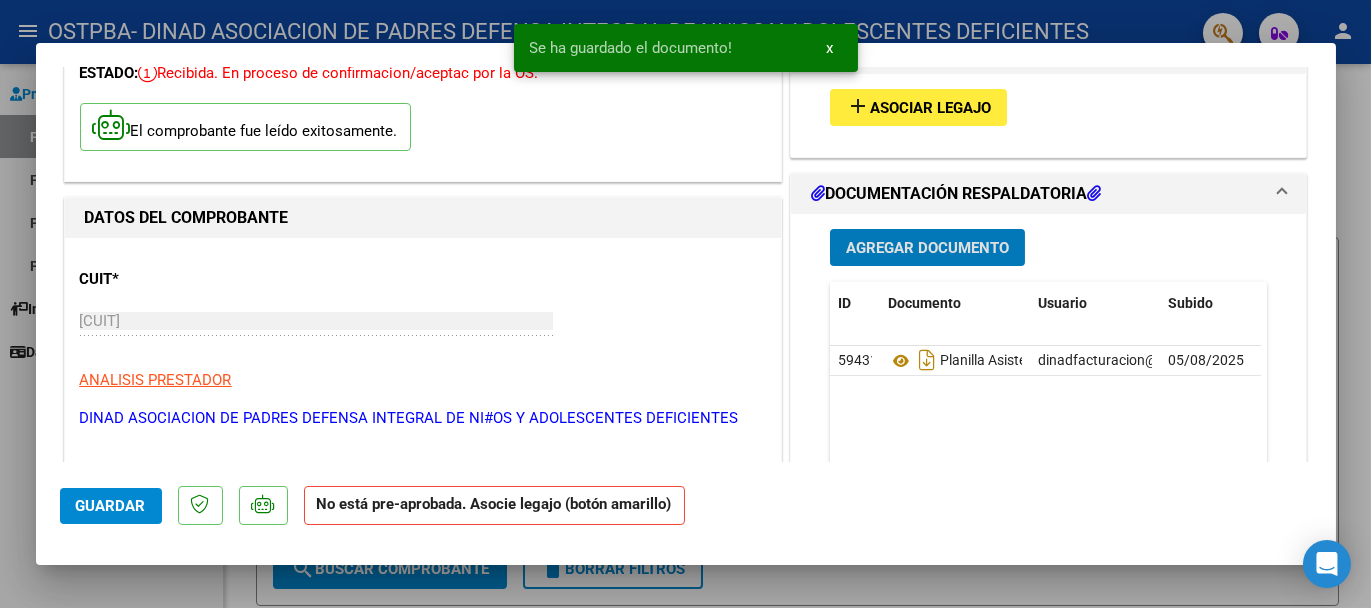 click on "x" at bounding box center [830, 48] 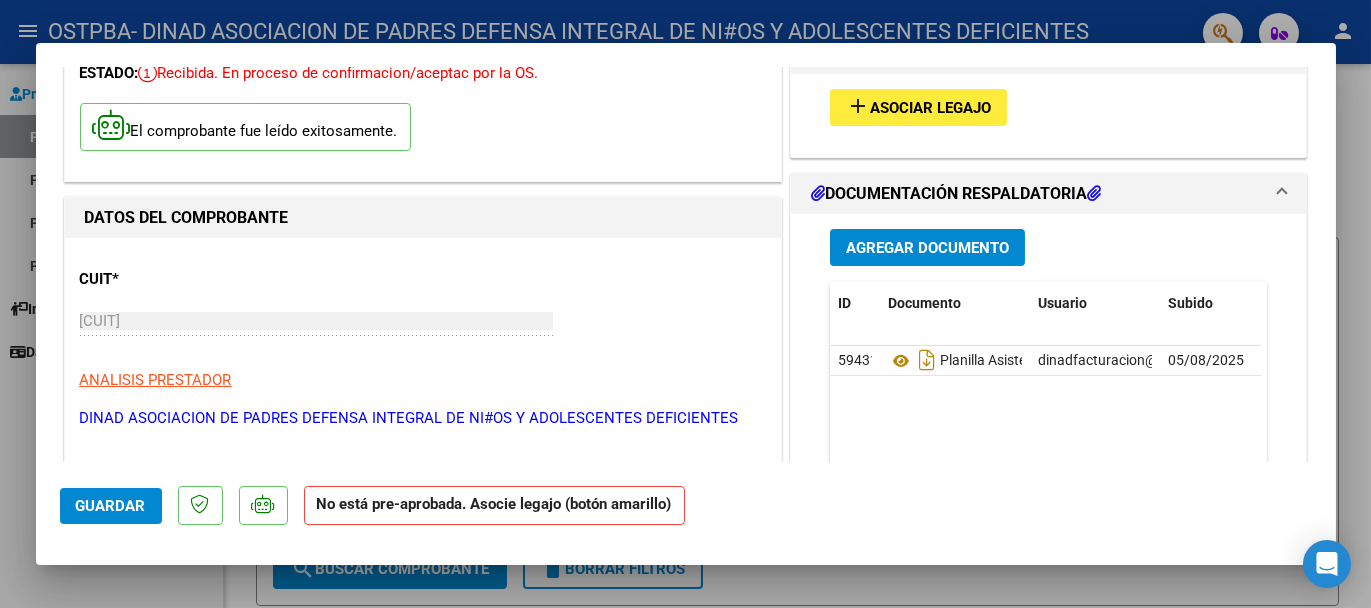 click on "Asociar Legajo" at bounding box center [930, 108] 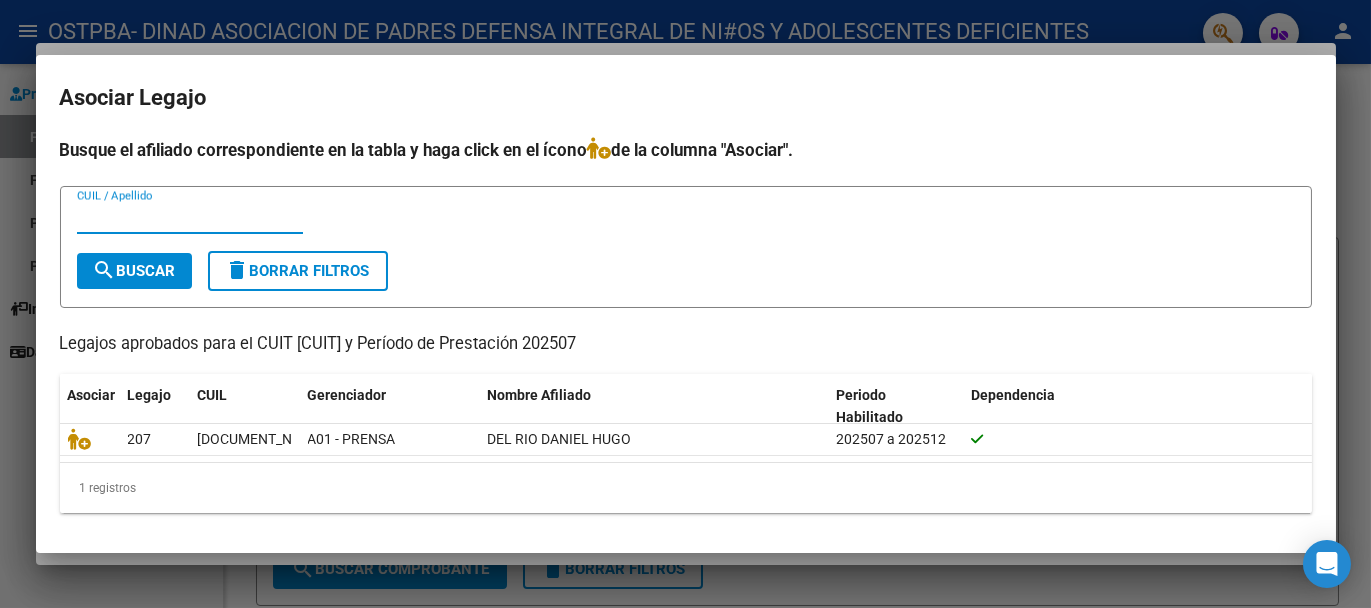 paste on "[DOCUMENT_NUMBER]" 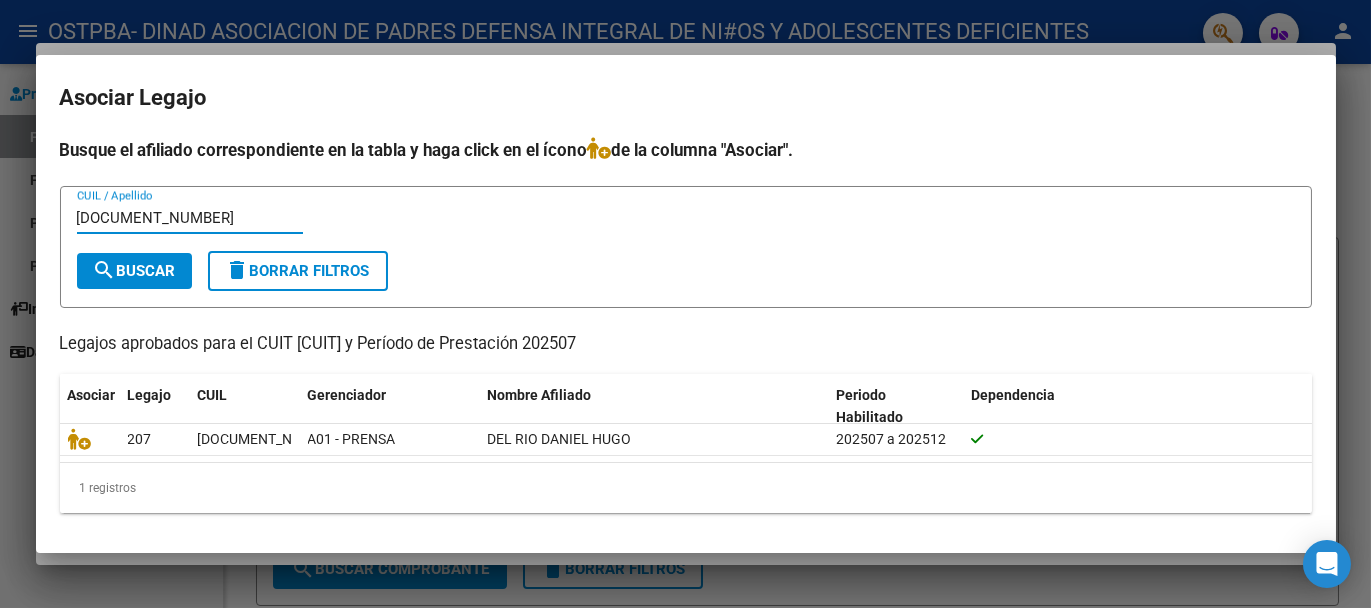 type on "[DOCUMENT_NUMBER]" 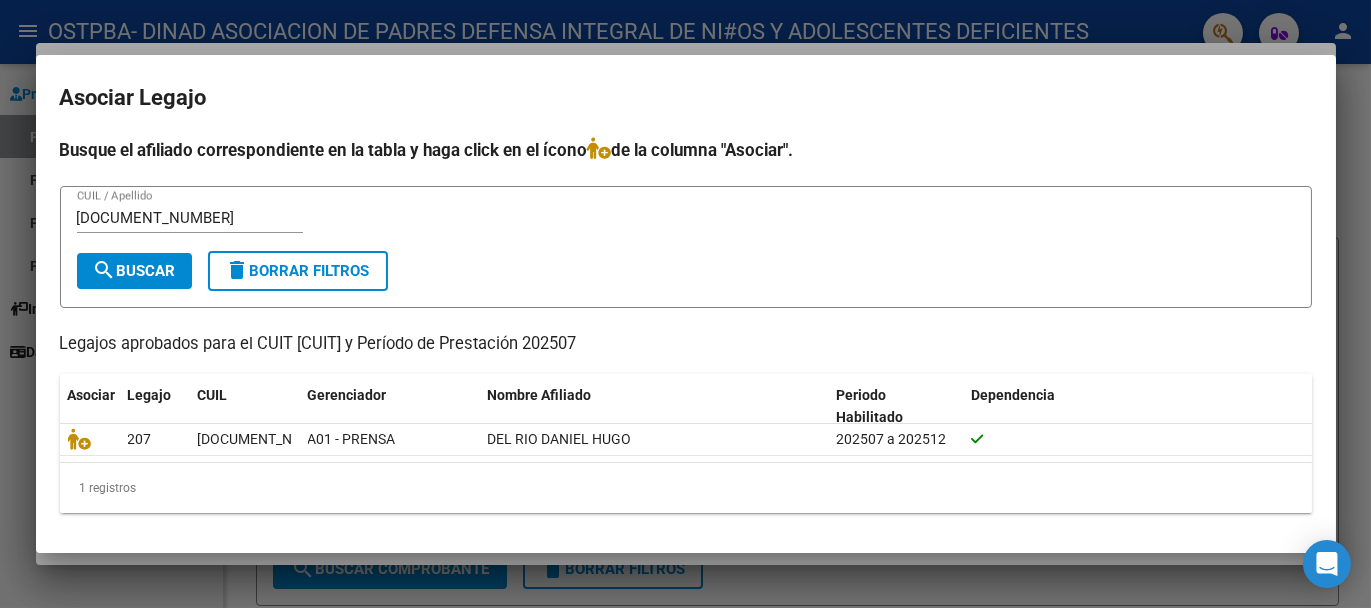 click on "1 registros" 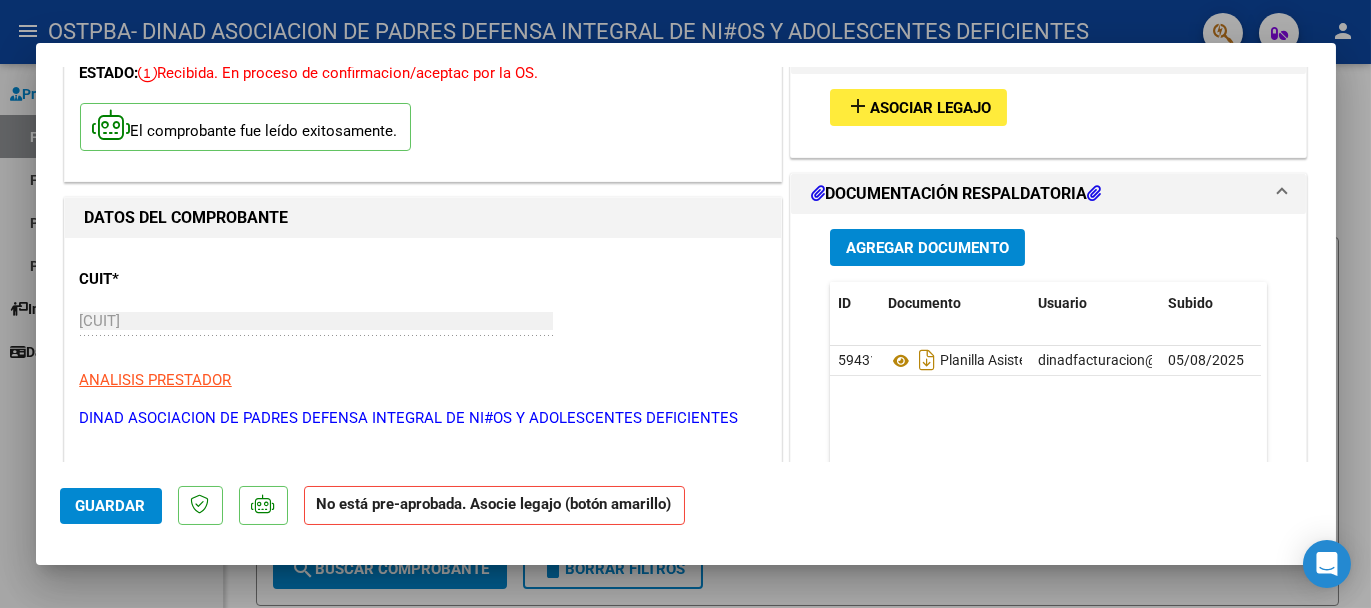 click on "Asociar Legajo" at bounding box center (930, 108) 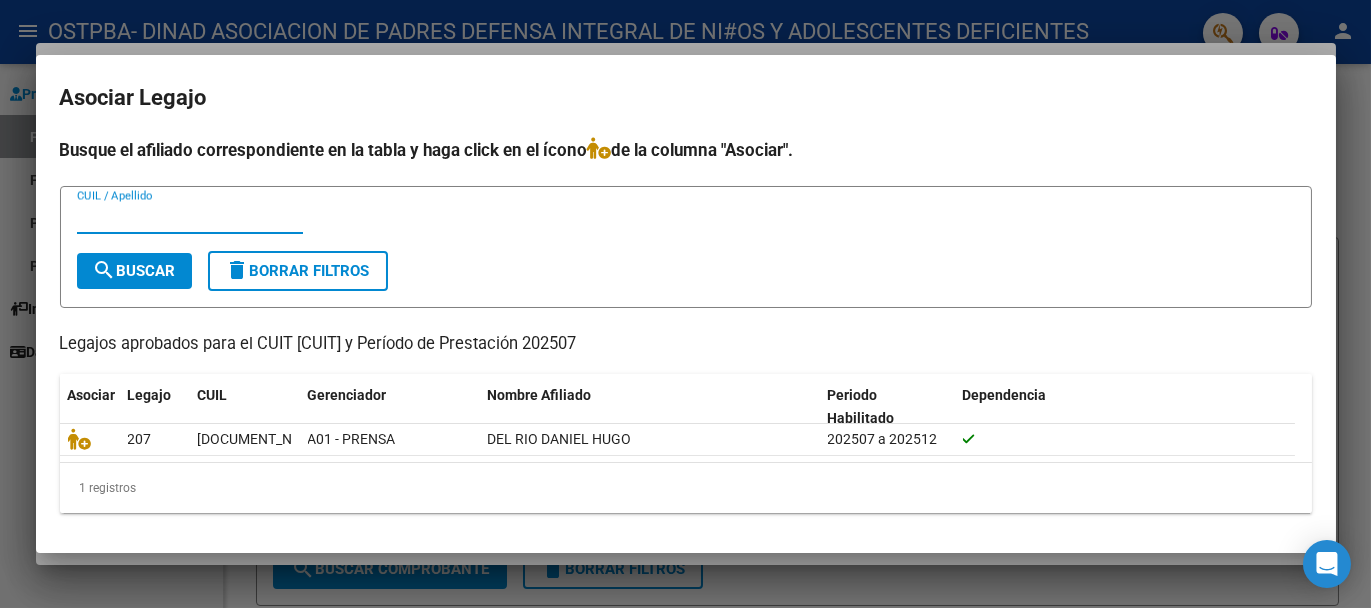 paste on "[DOCUMENT_NUMBER]" 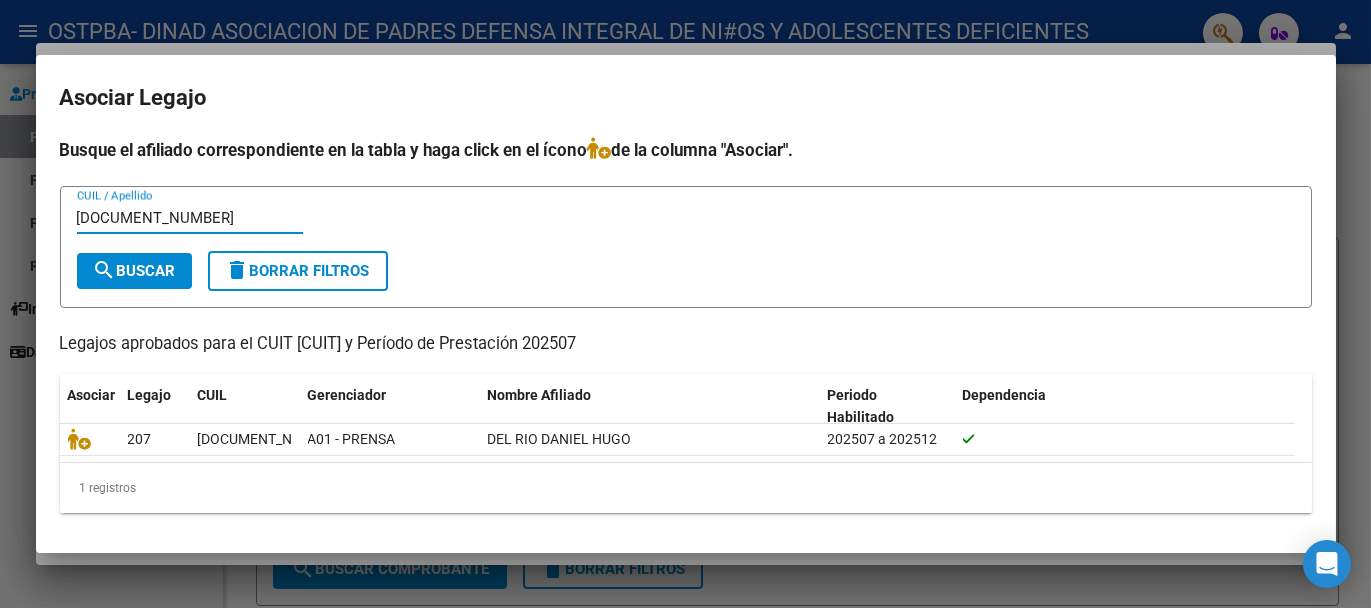 type on "[DOCUMENT_NUMBER]" 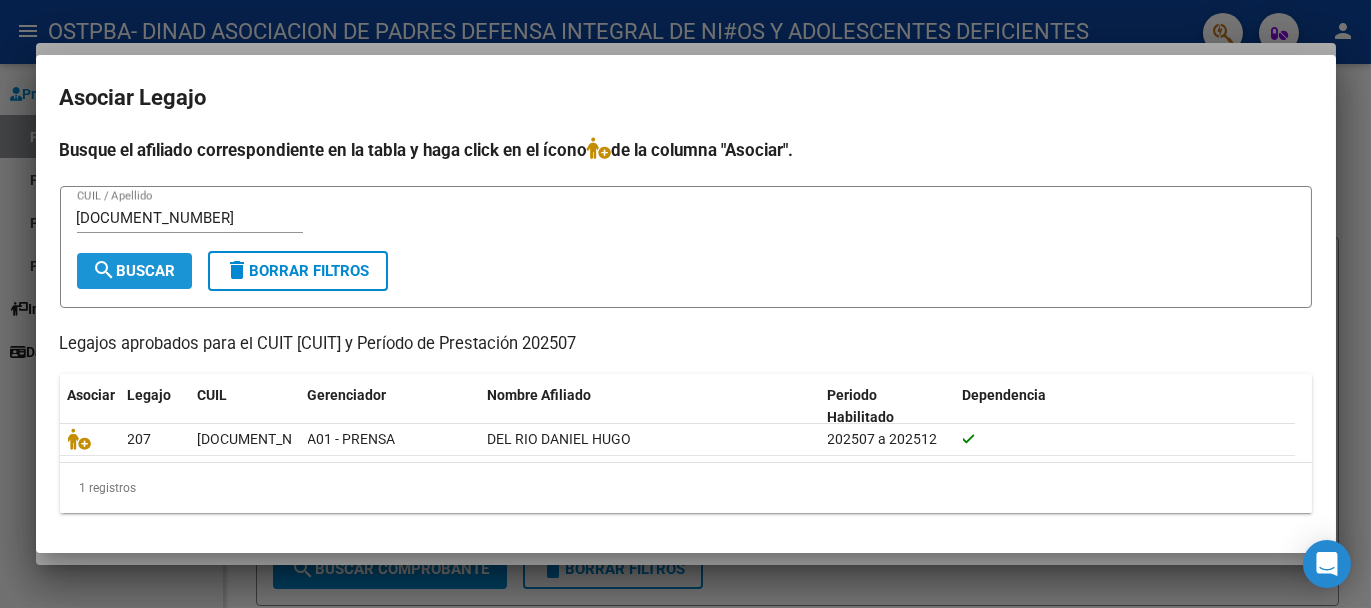 click on "search  Buscar" at bounding box center (134, 271) 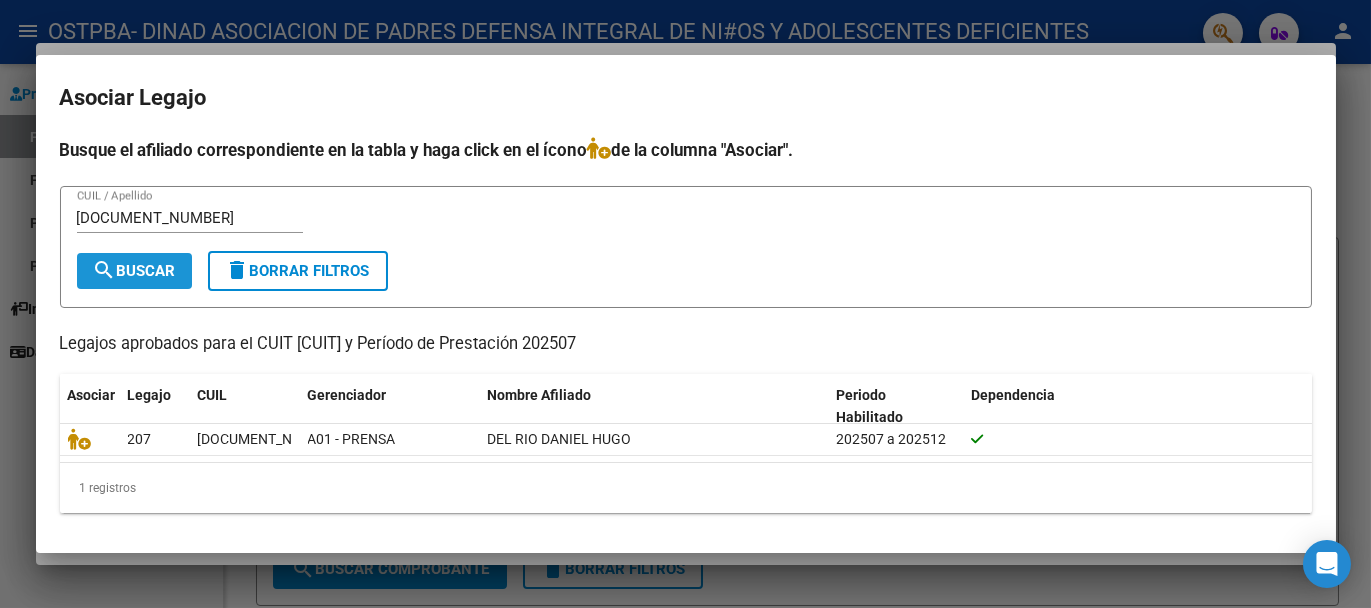 click on "search  Buscar" at bounding box center (134, 271) 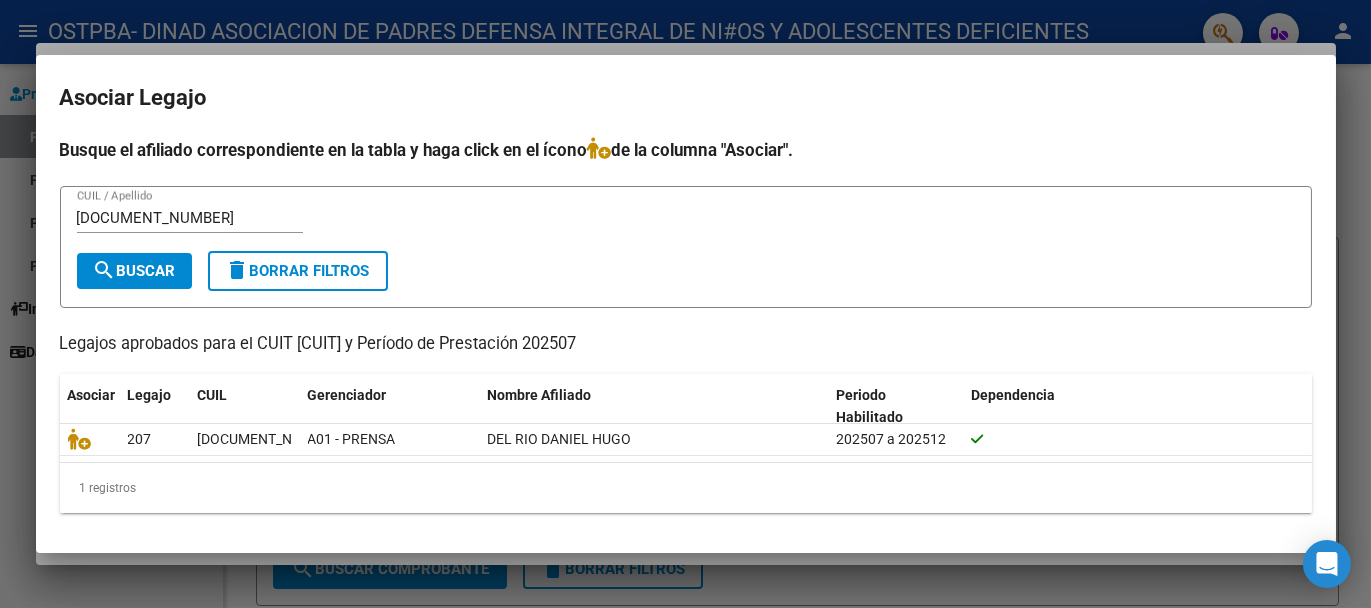 click at bounding box center [685, 304] 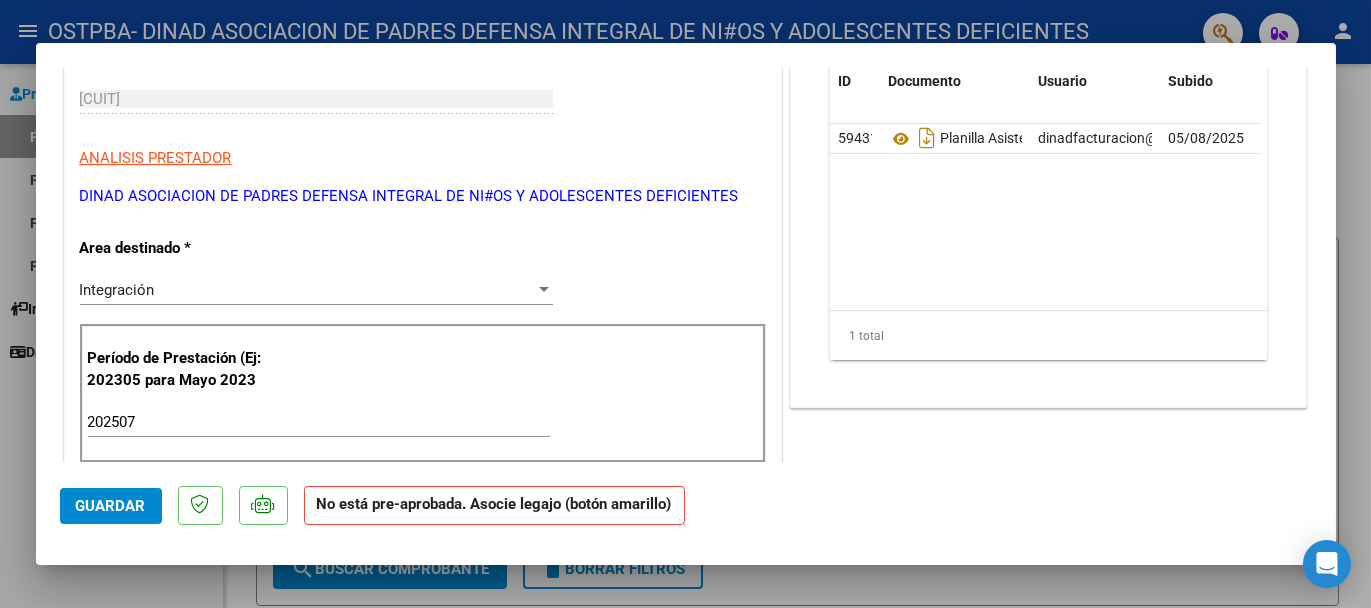 scroll, scrollTop: 118, scrollLeft: 0, axis: vertical 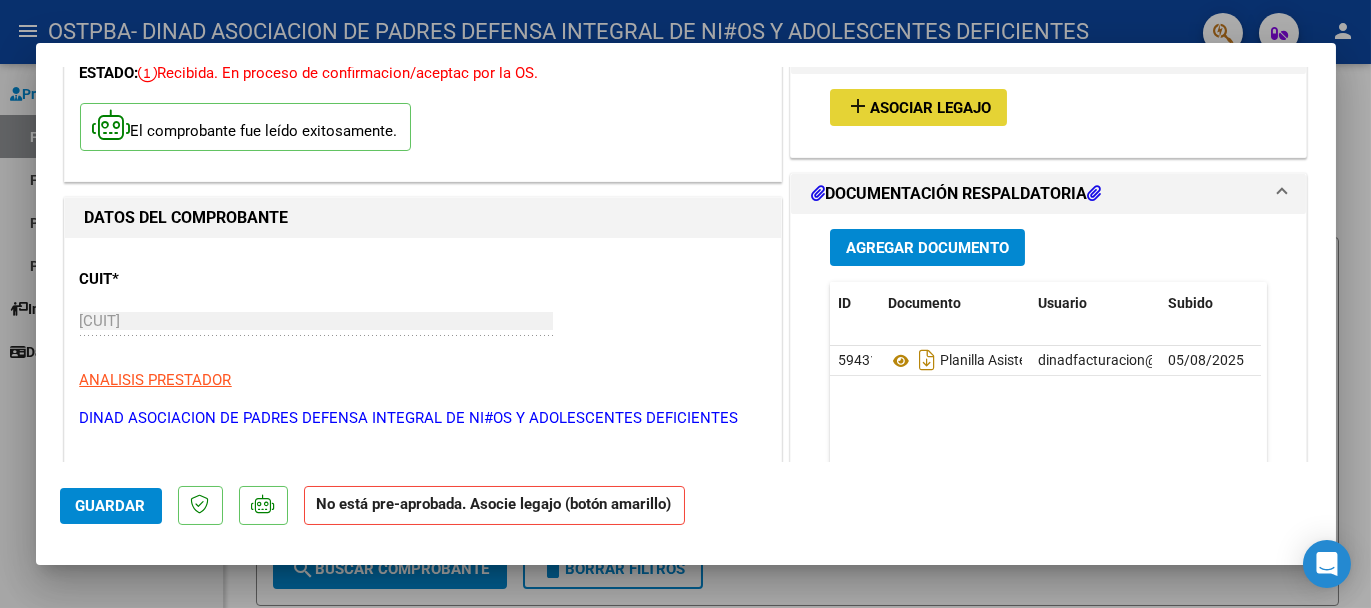 click on "Asociar Legajo" at bounding box center (930, 108) 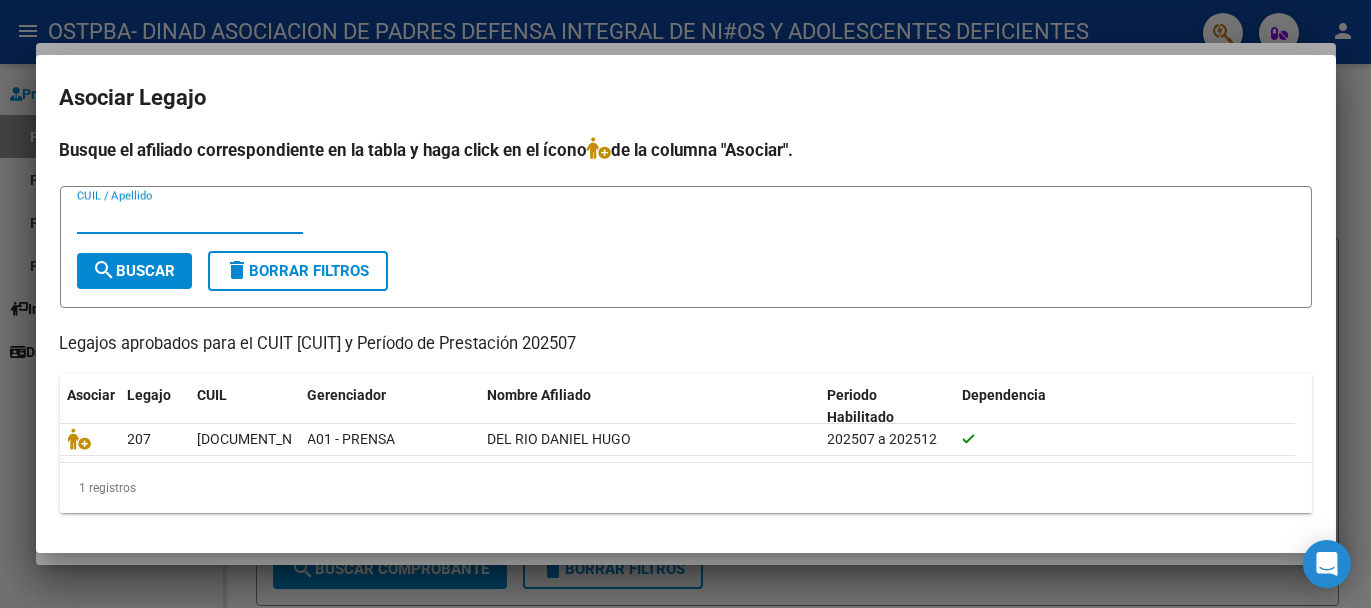 paste on "[DOCUMENT_NUMBER]" 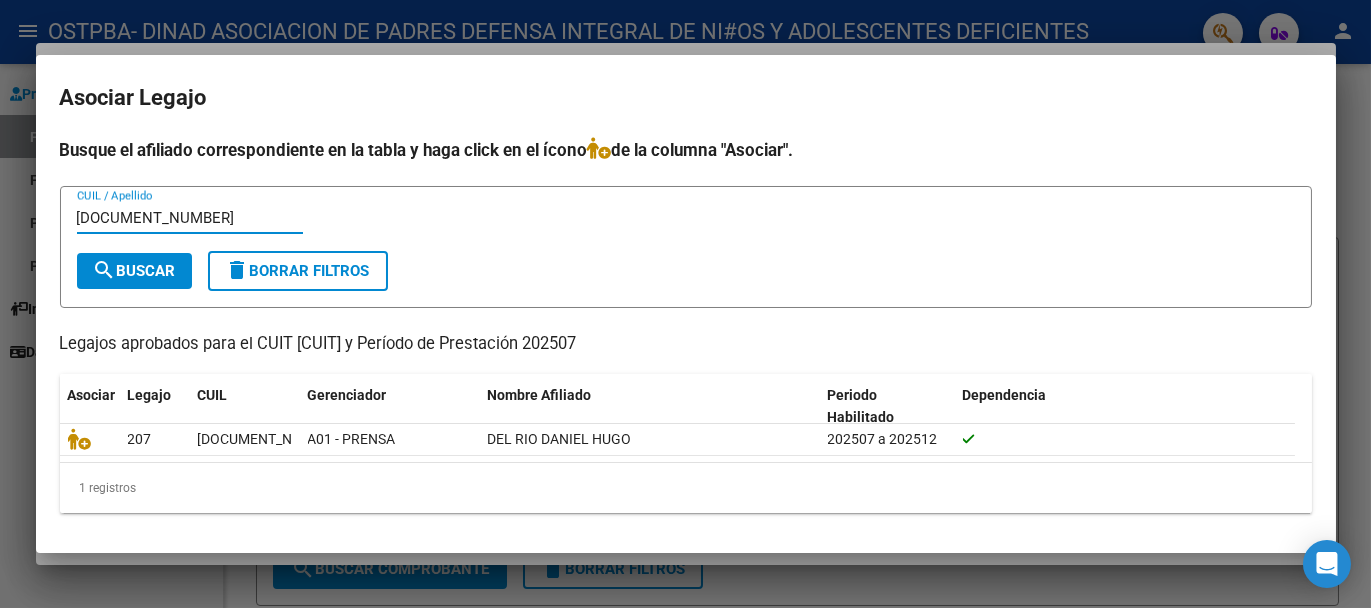 type on "[DOCUMENT_NUMBER]" 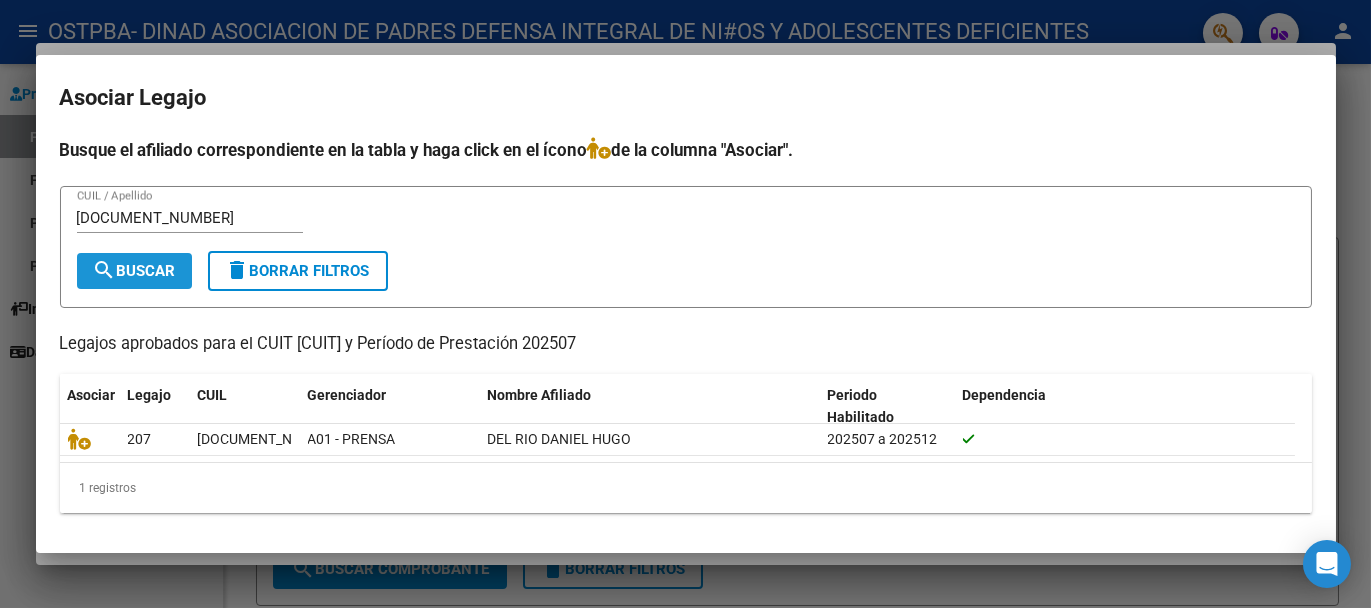 click on "search  Buscar" at bounding box center (134, 271) 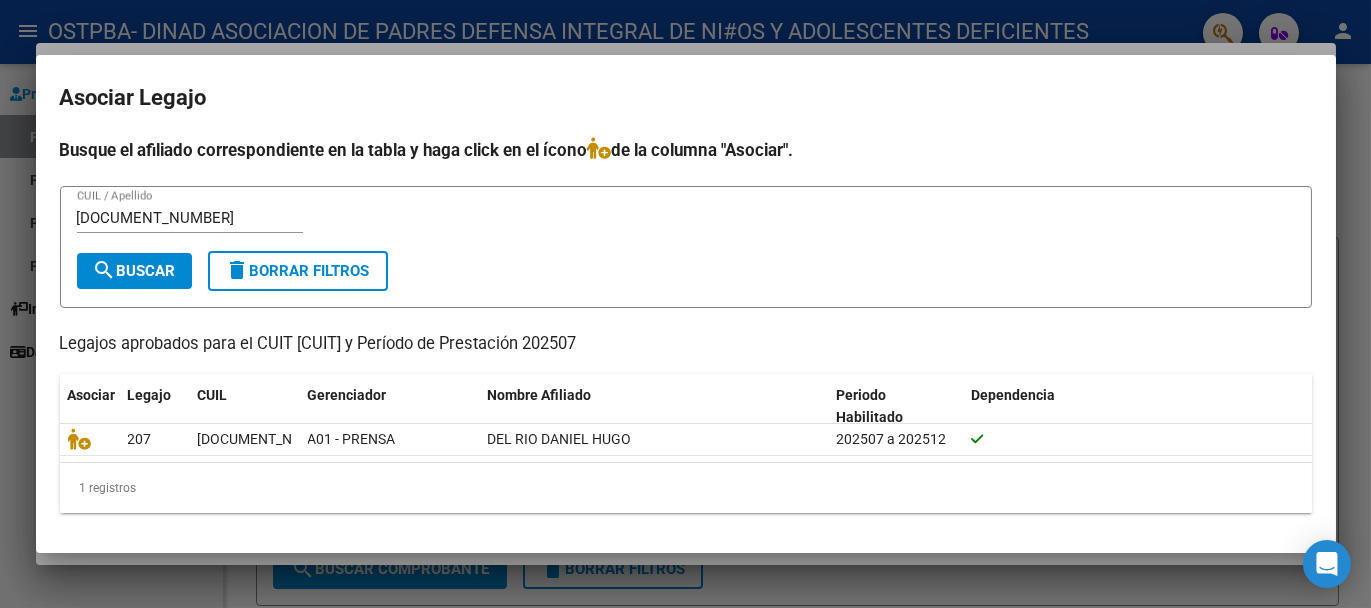 click on "search  Buscar" at bounding box center (134, 271) 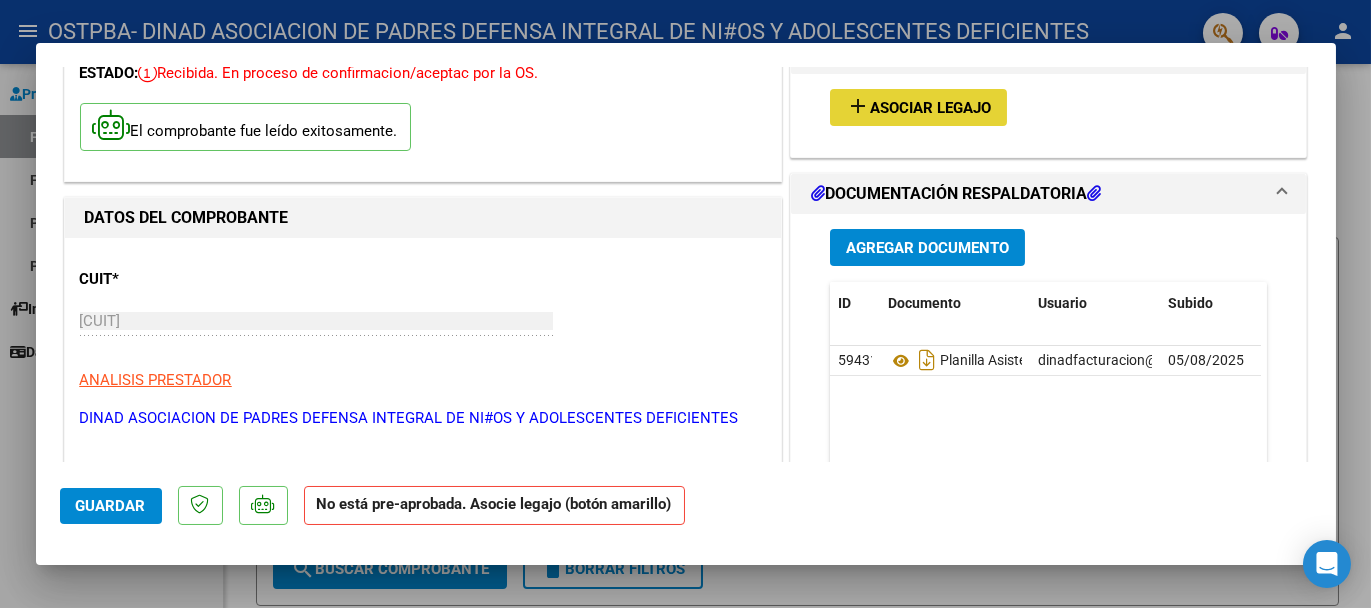 click on "Asociar Legajo" at bounding box center (930, 108) 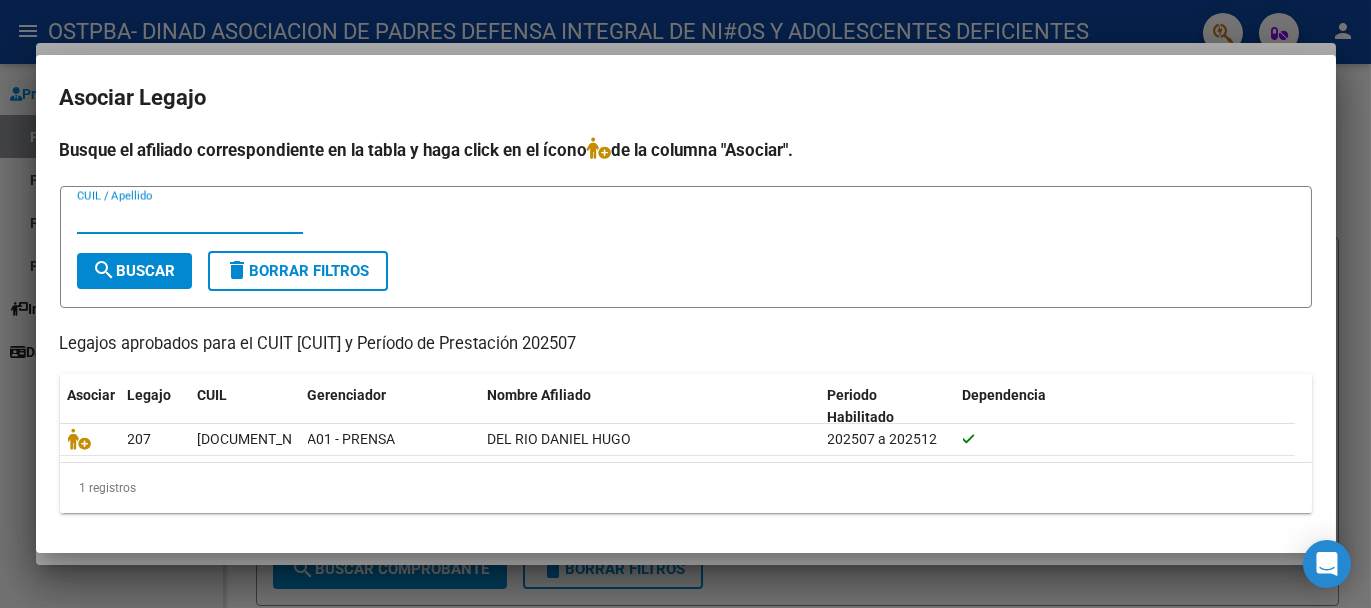 paste on "[DOCUMENT_NUMBER]" 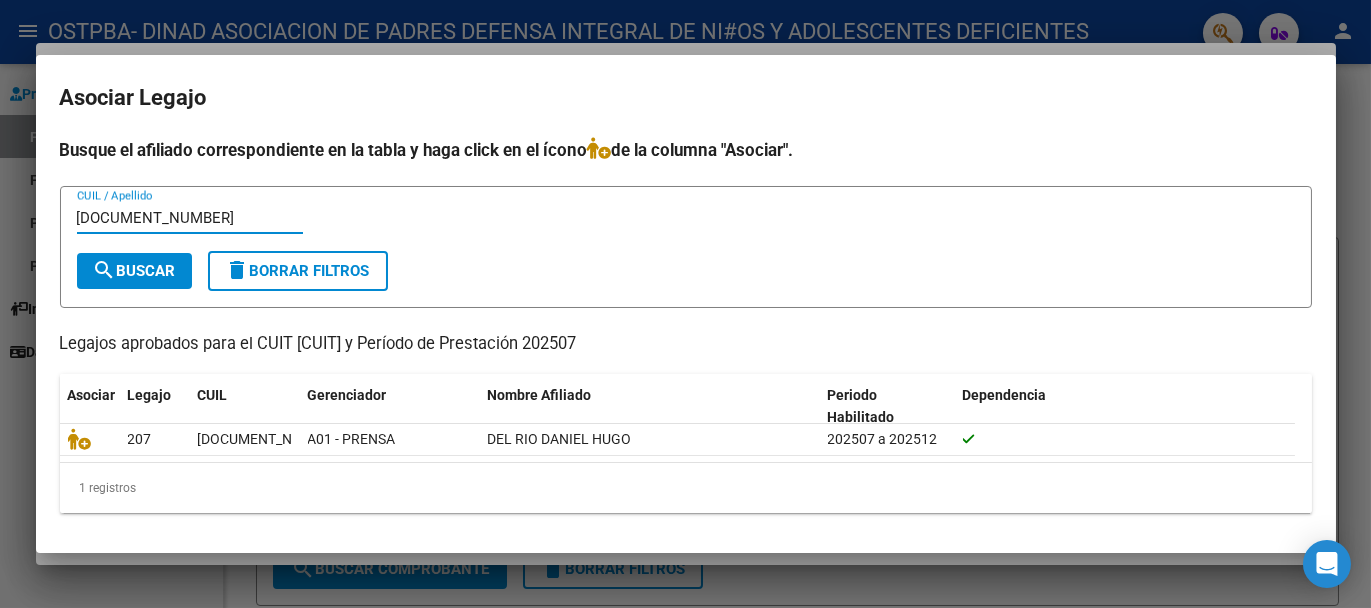 type on "[DOCUMENT_NUMBER]" 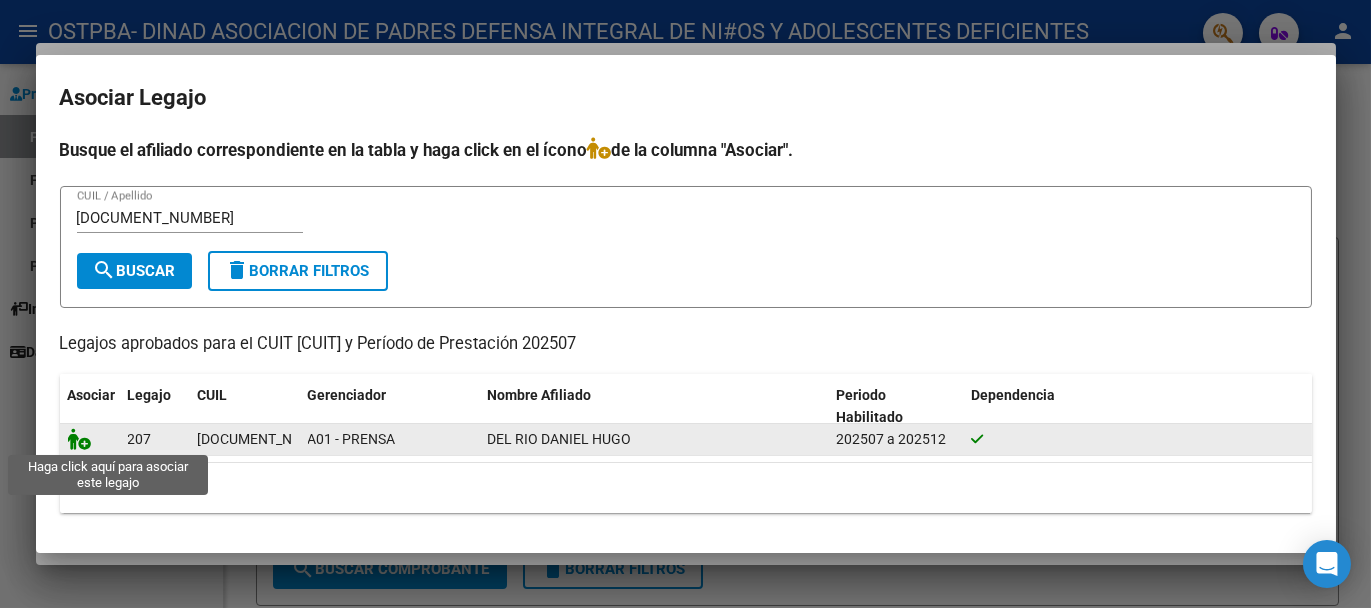 click 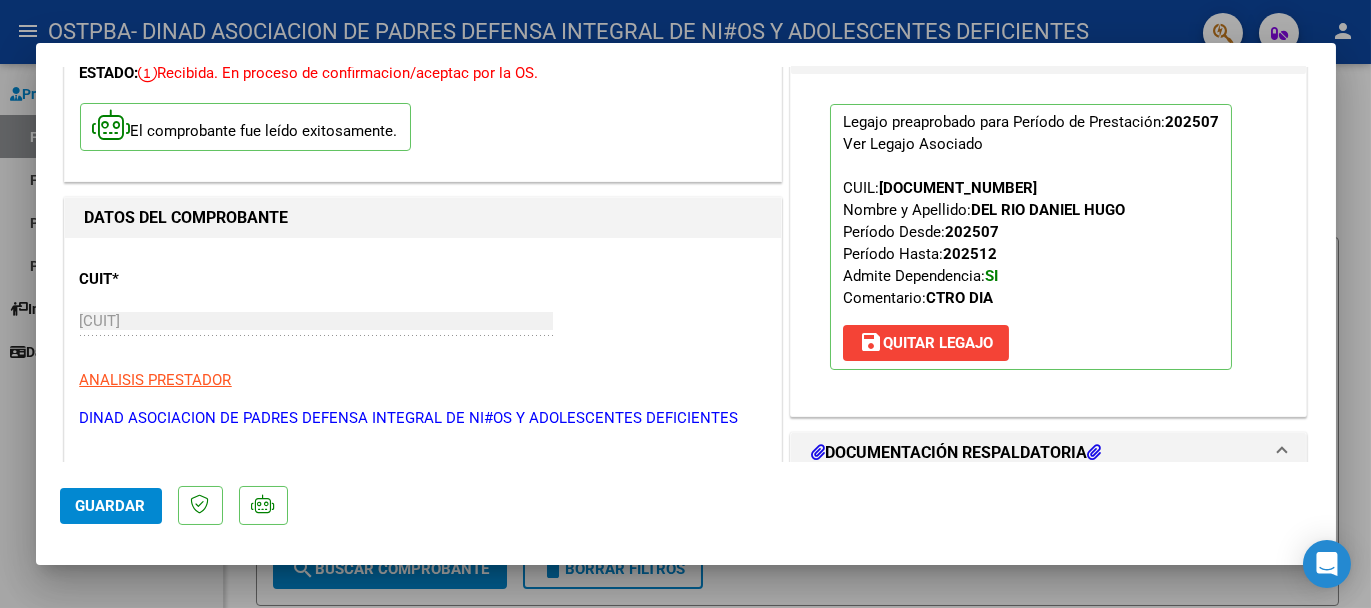 scroll, scrollTop: 451, scrollLeft: 0, axis: vertical 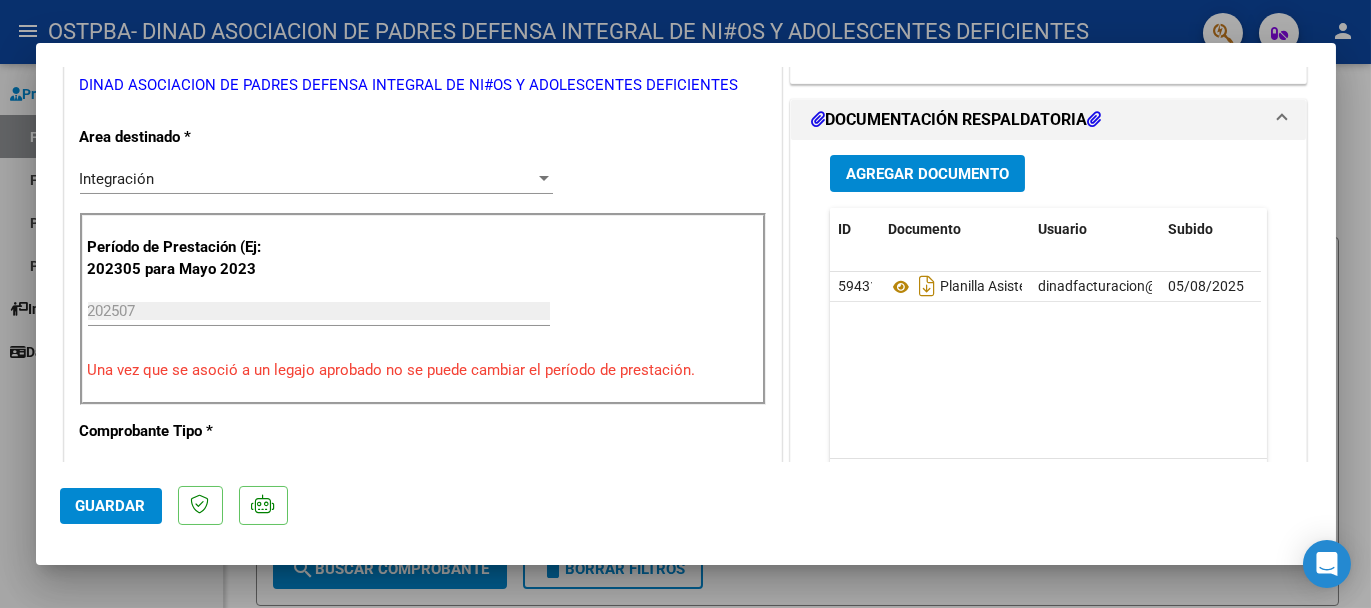 click on "Guardar" 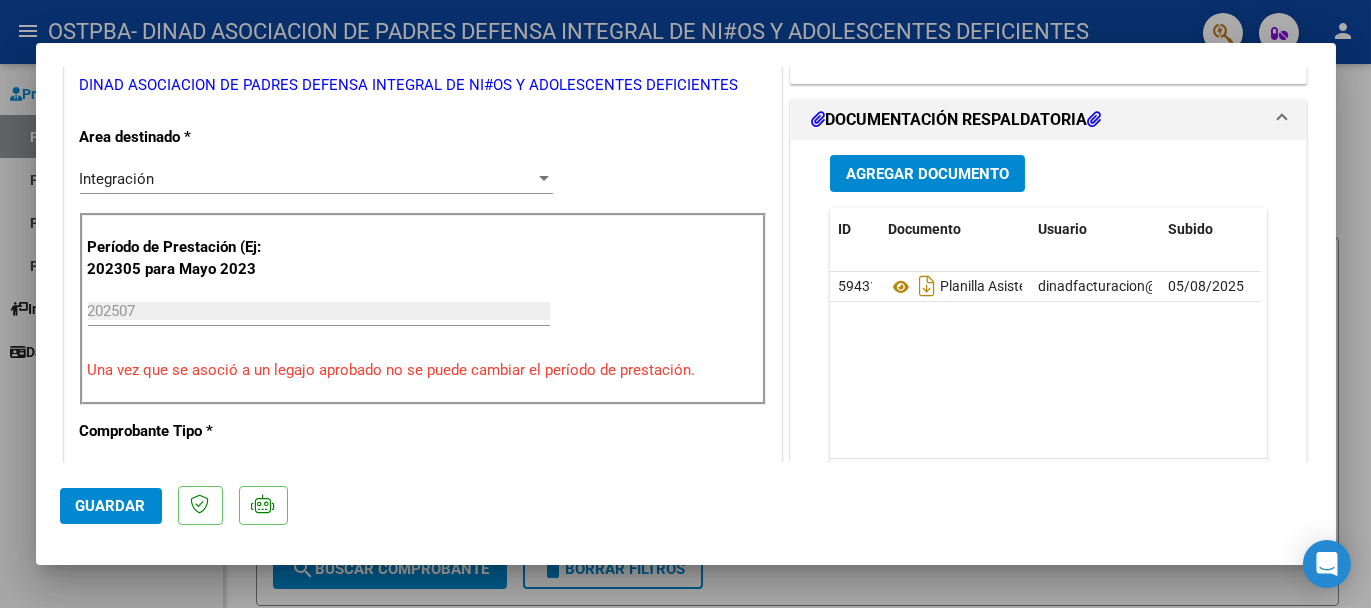 scroll, scrollTop: 784, scrollLeft: 0, axis: vertical 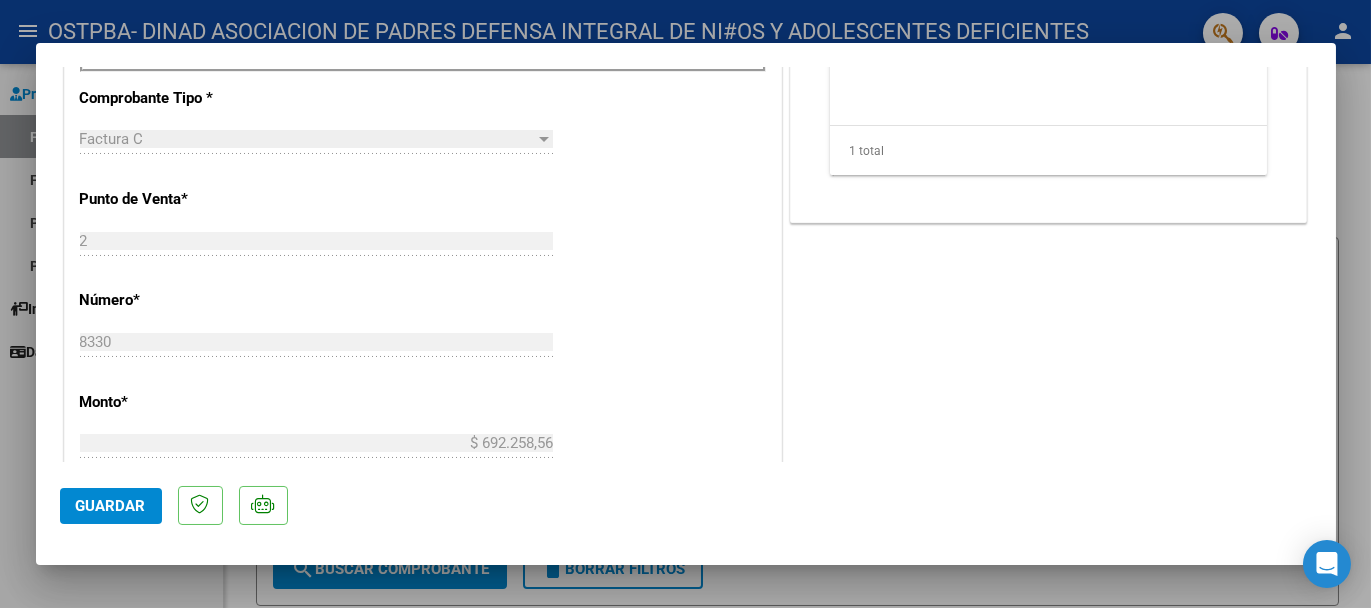 click at bounding box center [685, 304] 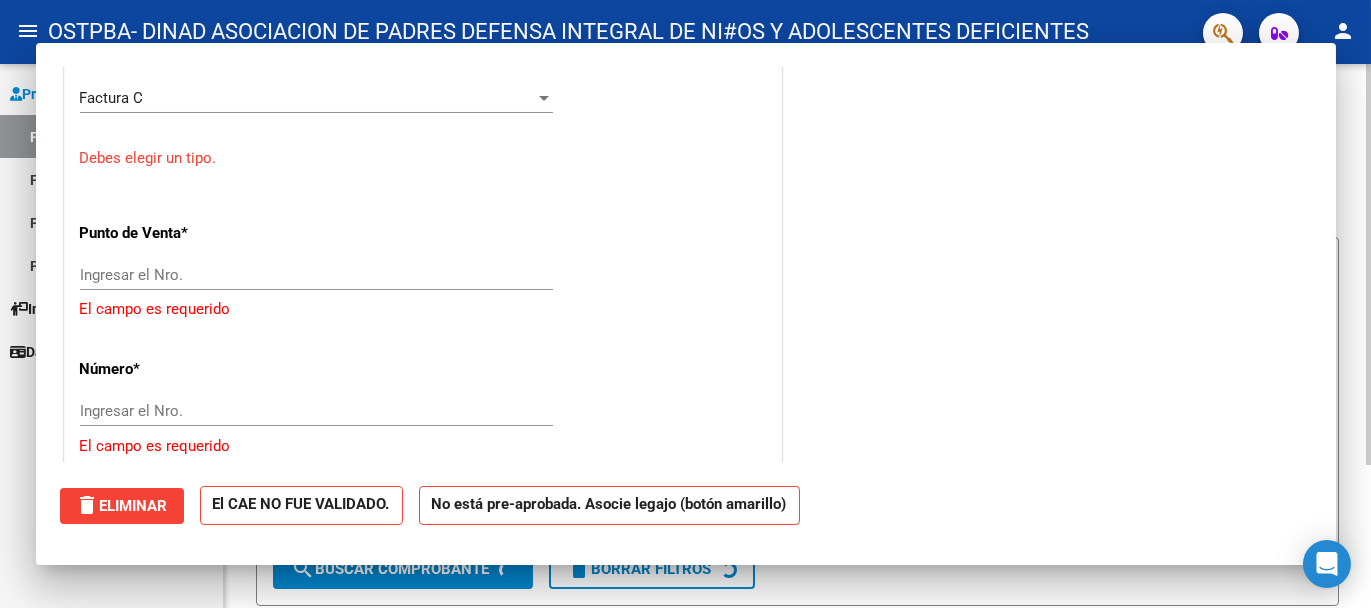 scroll, scrollTop: 745, scrollLeft: 0, axis: vertical 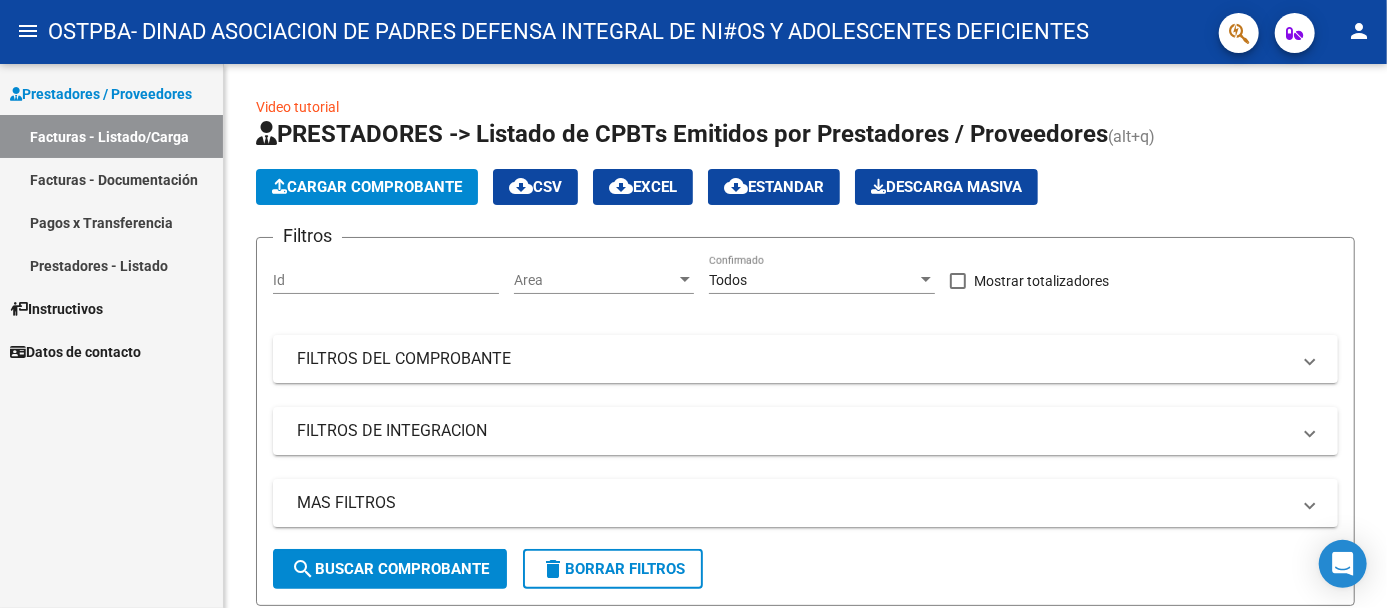 click on "person" 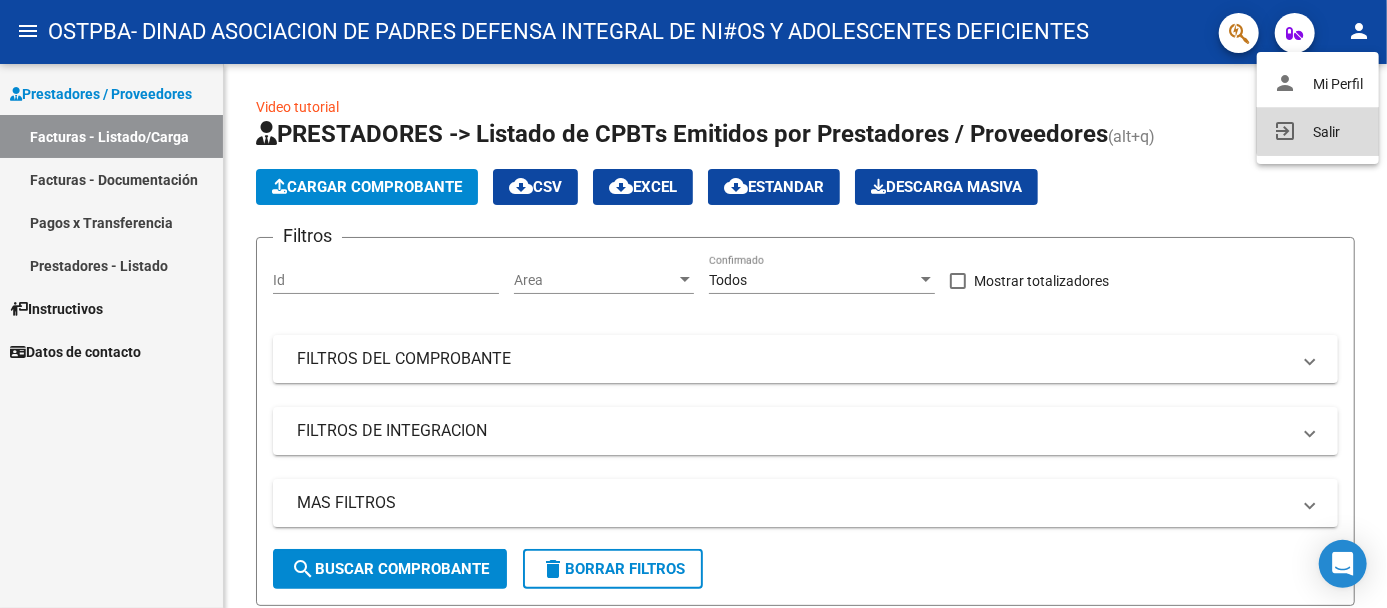 click on "exit_to_app  Salir" at bounding box center [1318, 132] 